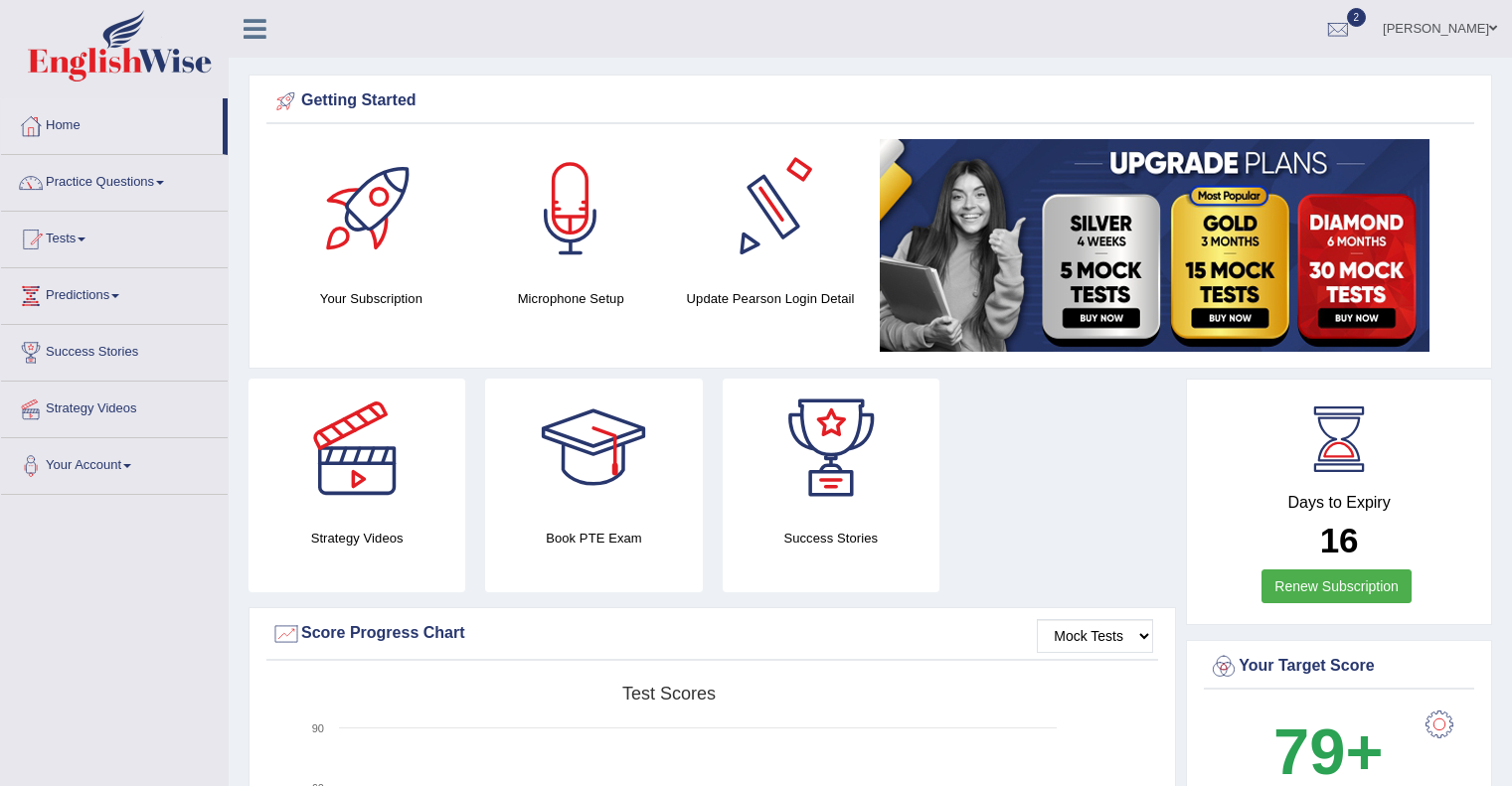 scroll, scrollTop: 0, scrollLeft: 0, axis: both 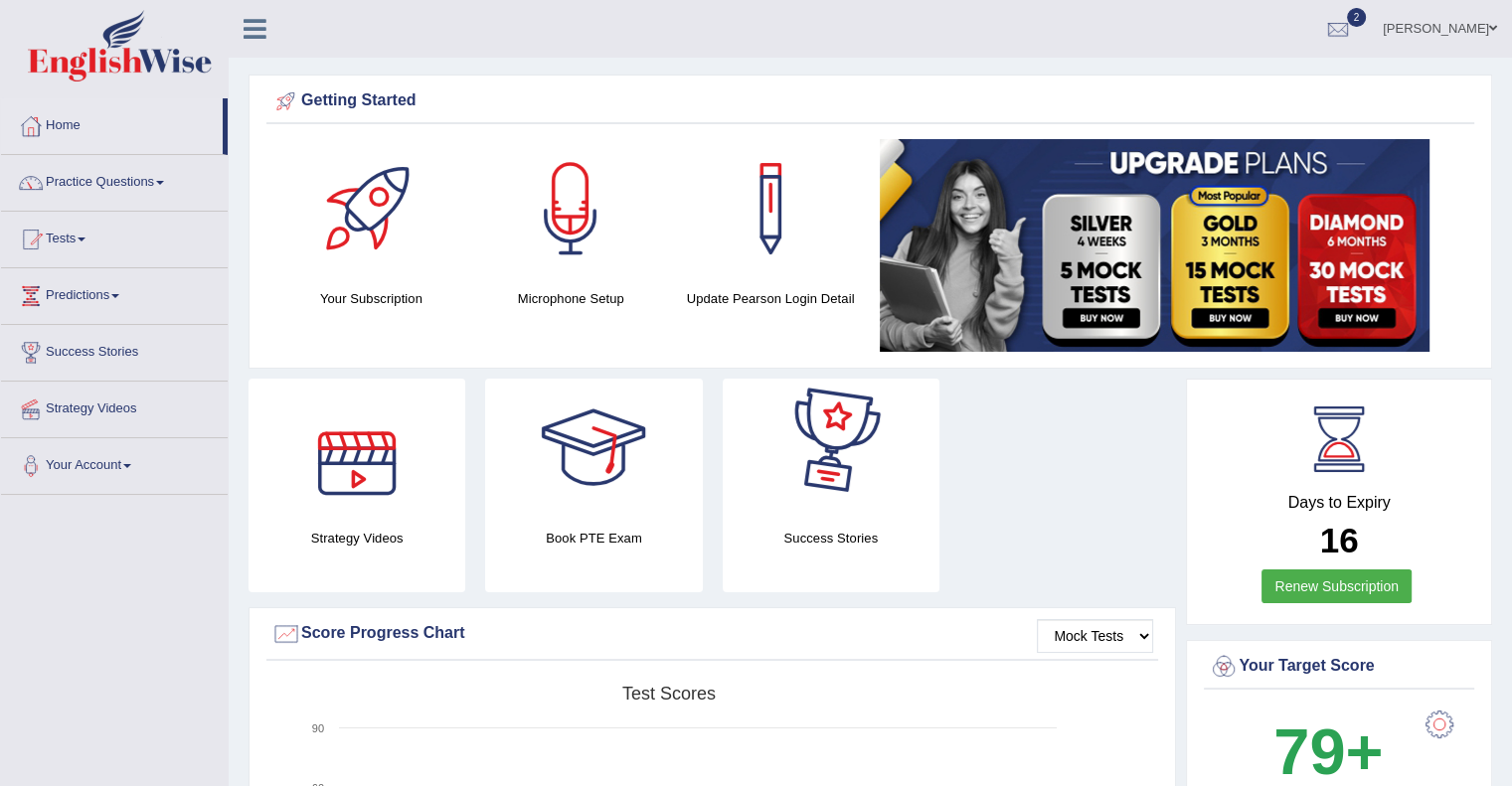 click on "Book PTE Exam" at bounding box center [593, 485] 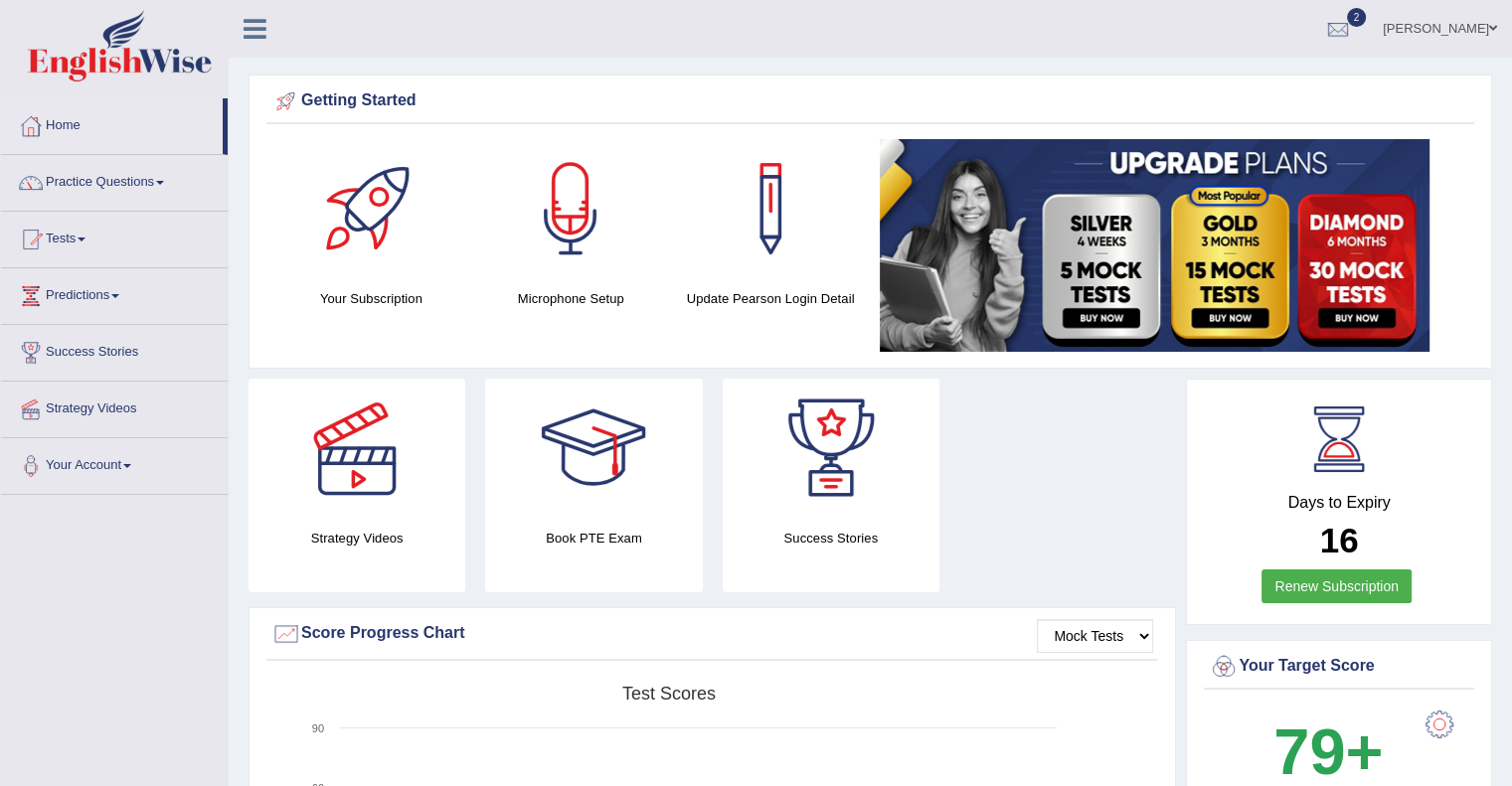 click on "Book PTE Exam" at bounding box center (593, 538) 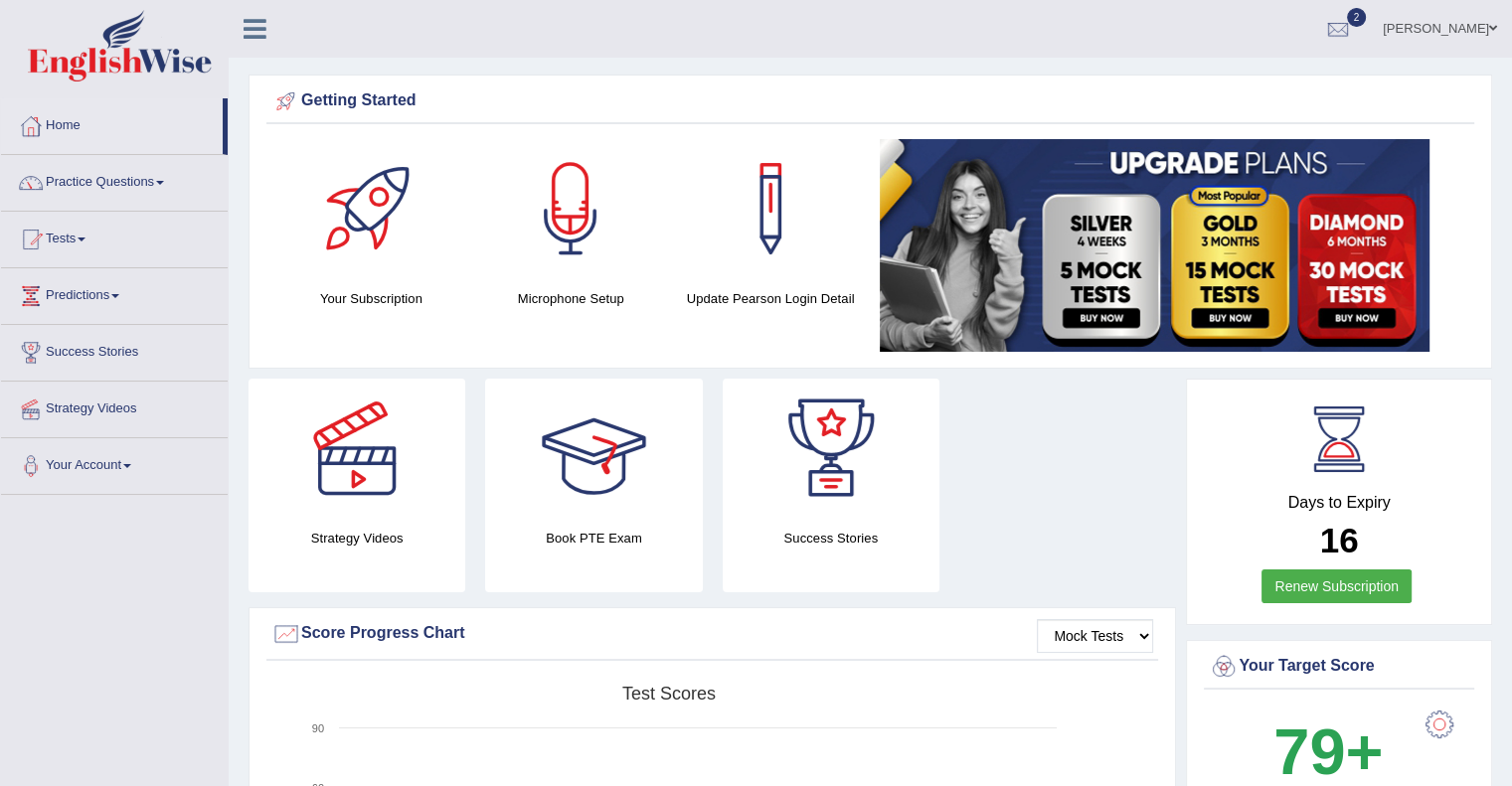 click at bounding box center [593, 448] 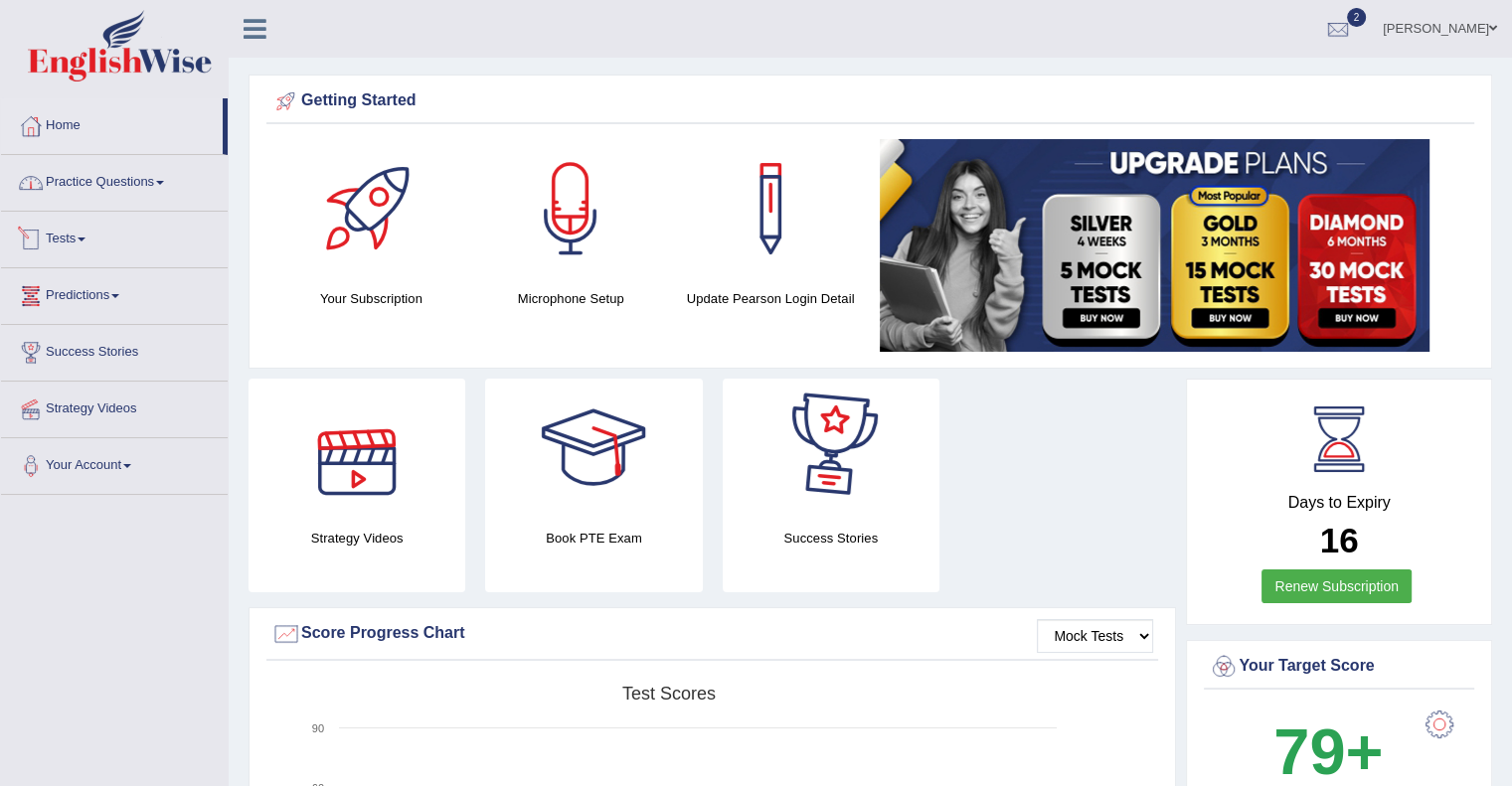 click on "Practice Questions" at bounding box center (114, 180) 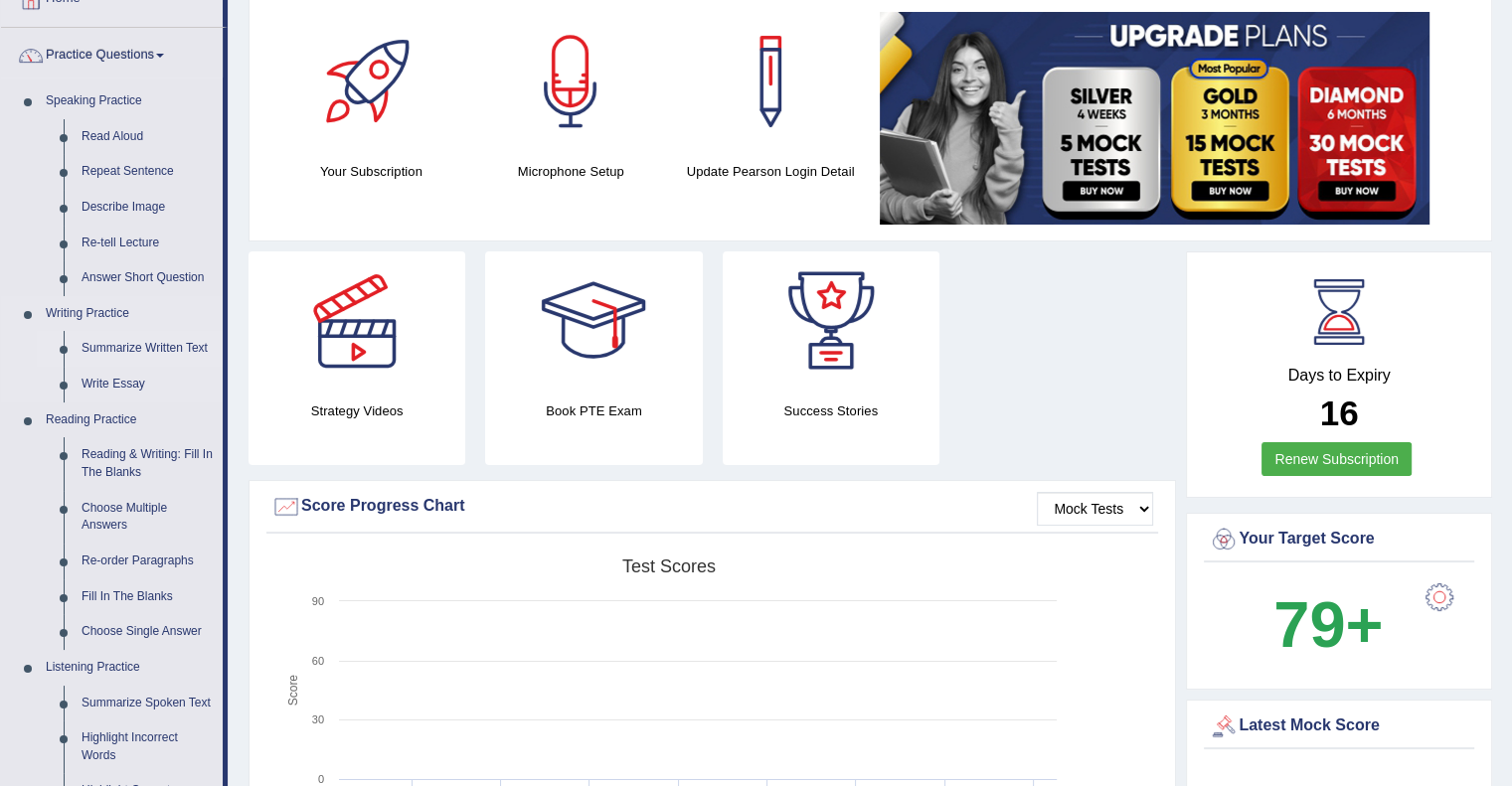 scroll, scrollTop: 0, scrollLeft: 0, axis: both 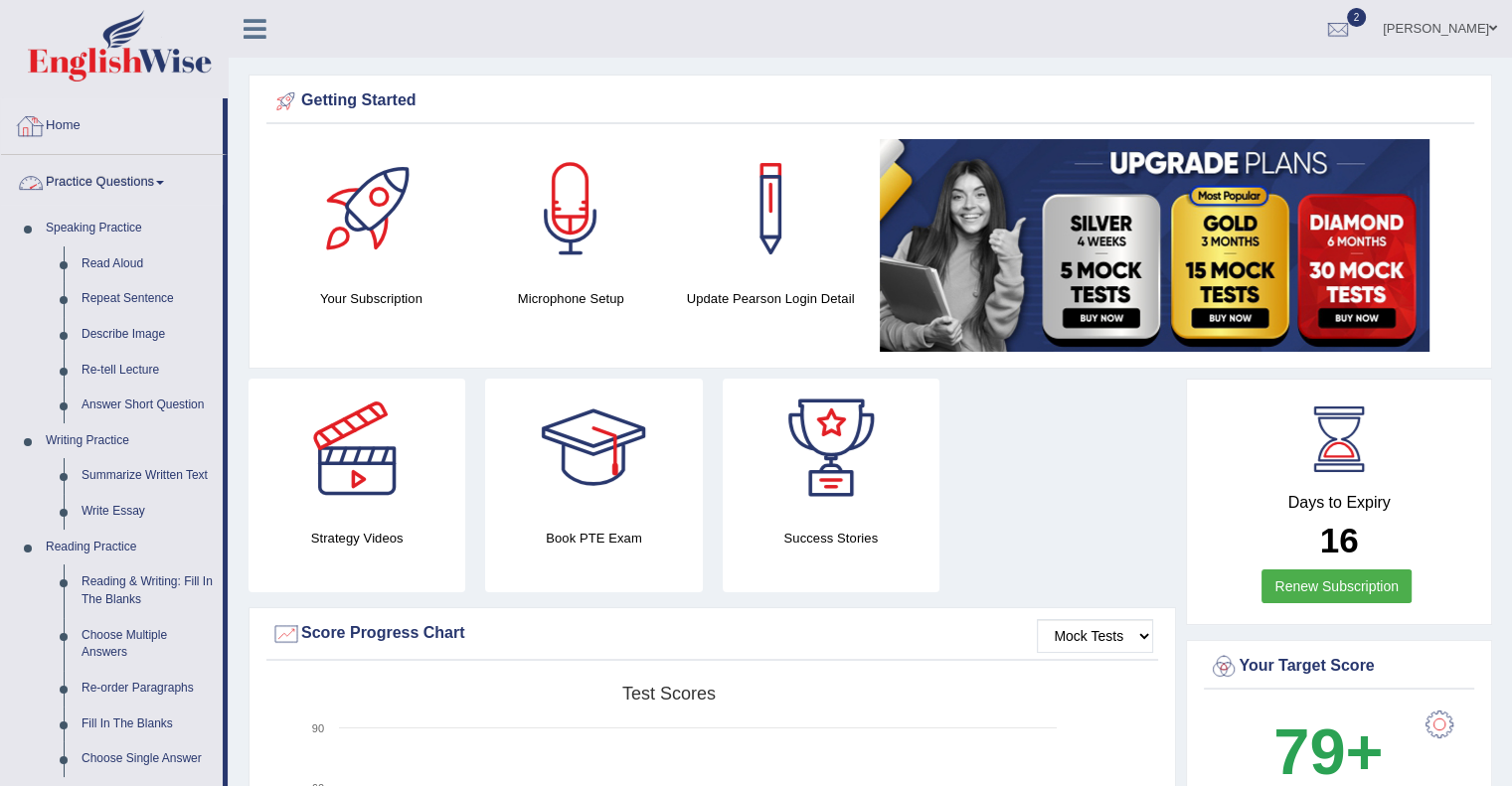click on "Home" at bounding box center [111, 123] 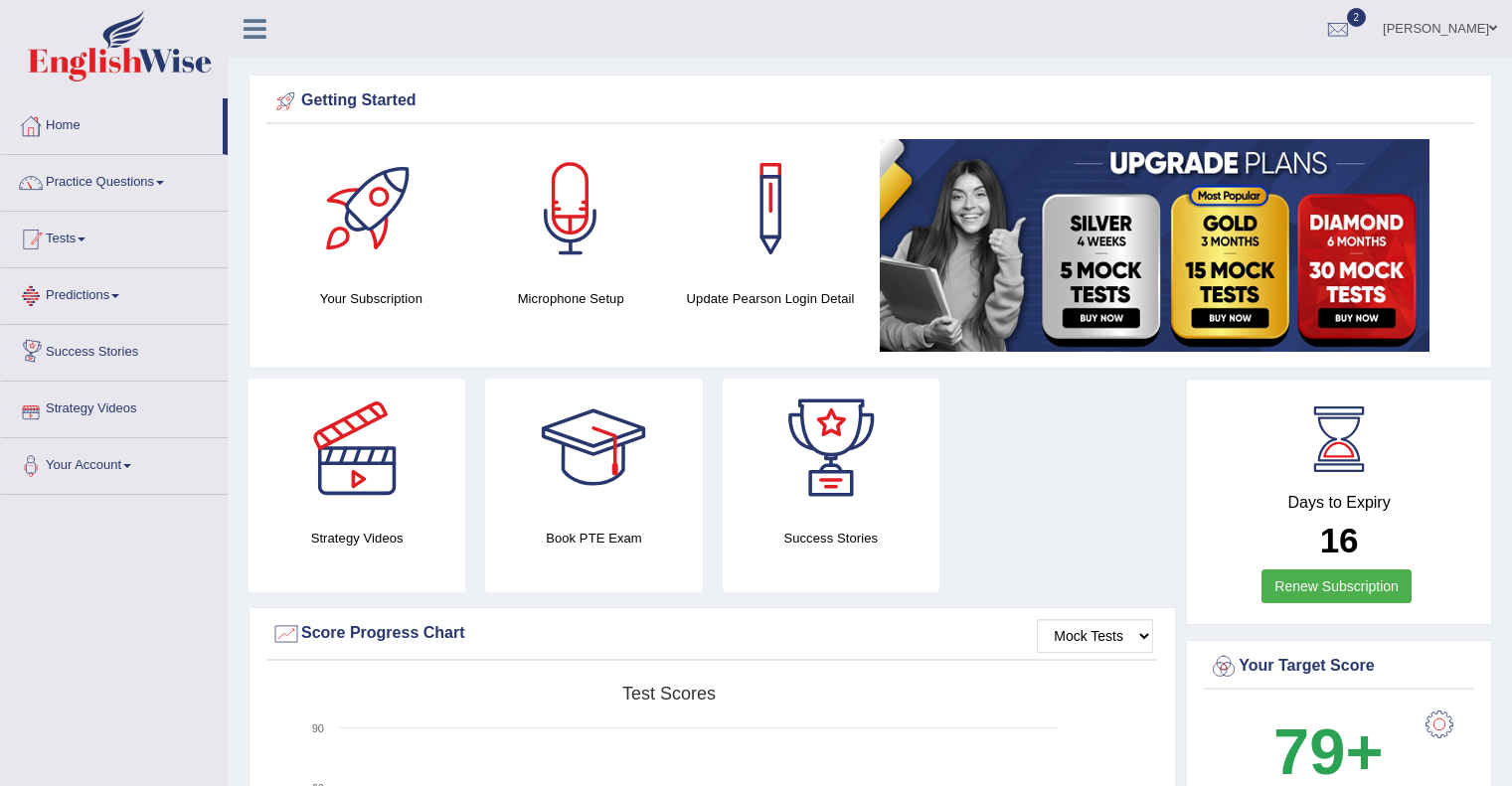 scroll, scrollTop: 0, scrollLeft: 0, axis: both 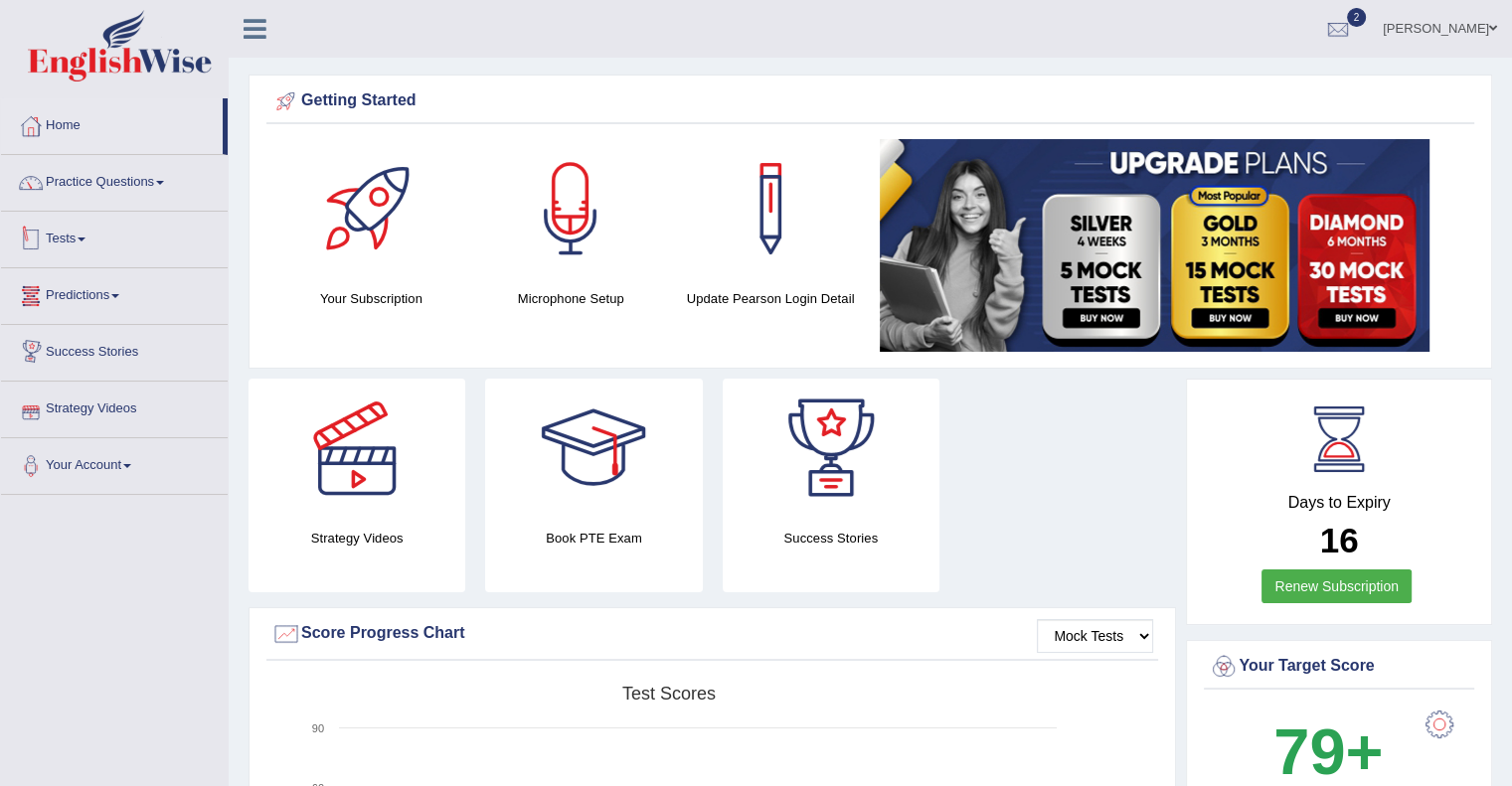 click on "Tests" at bounding box center (114, 236) 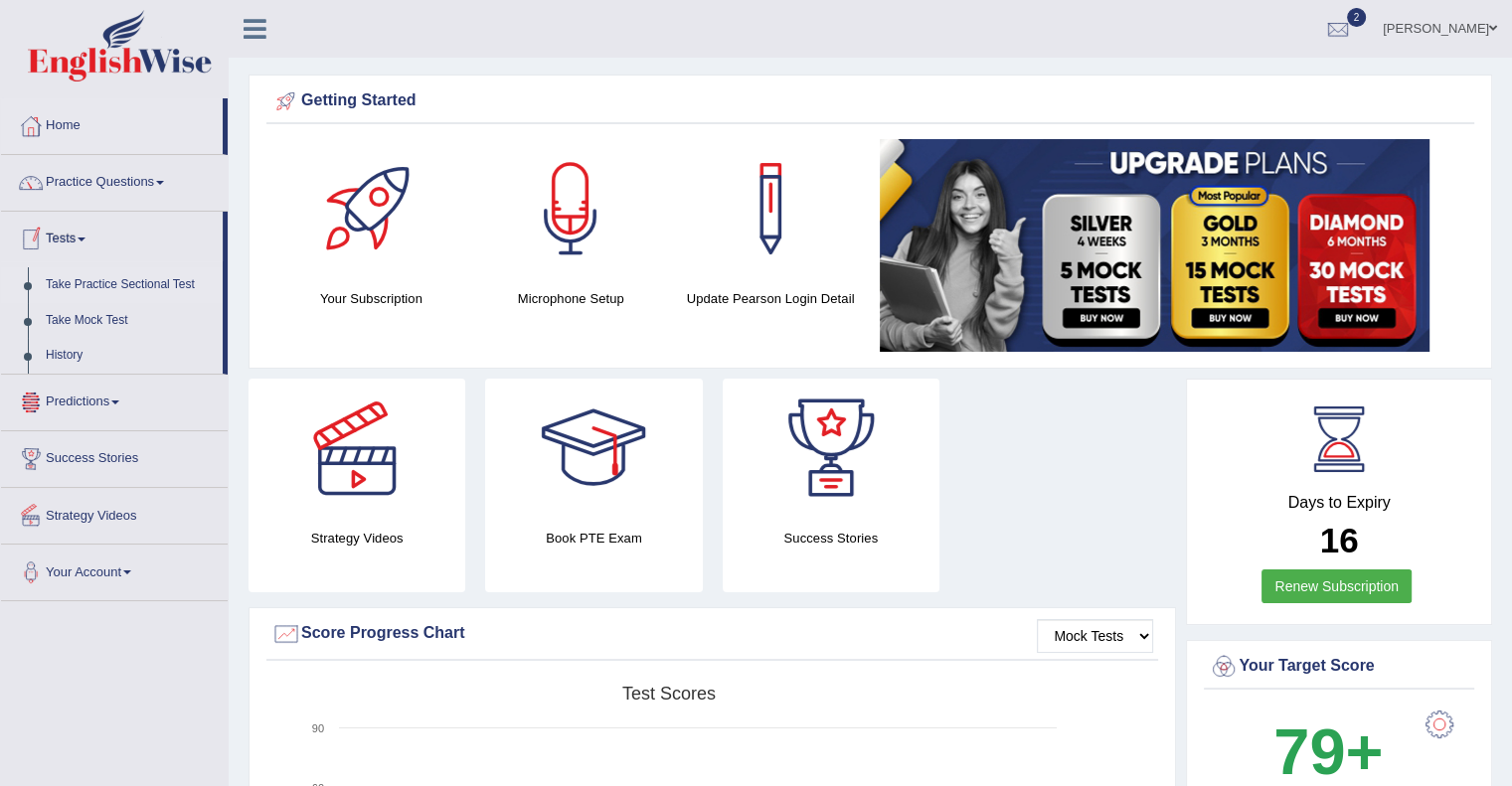 click on "Take Practice Sectional Test" at bounding box center [129, 285] 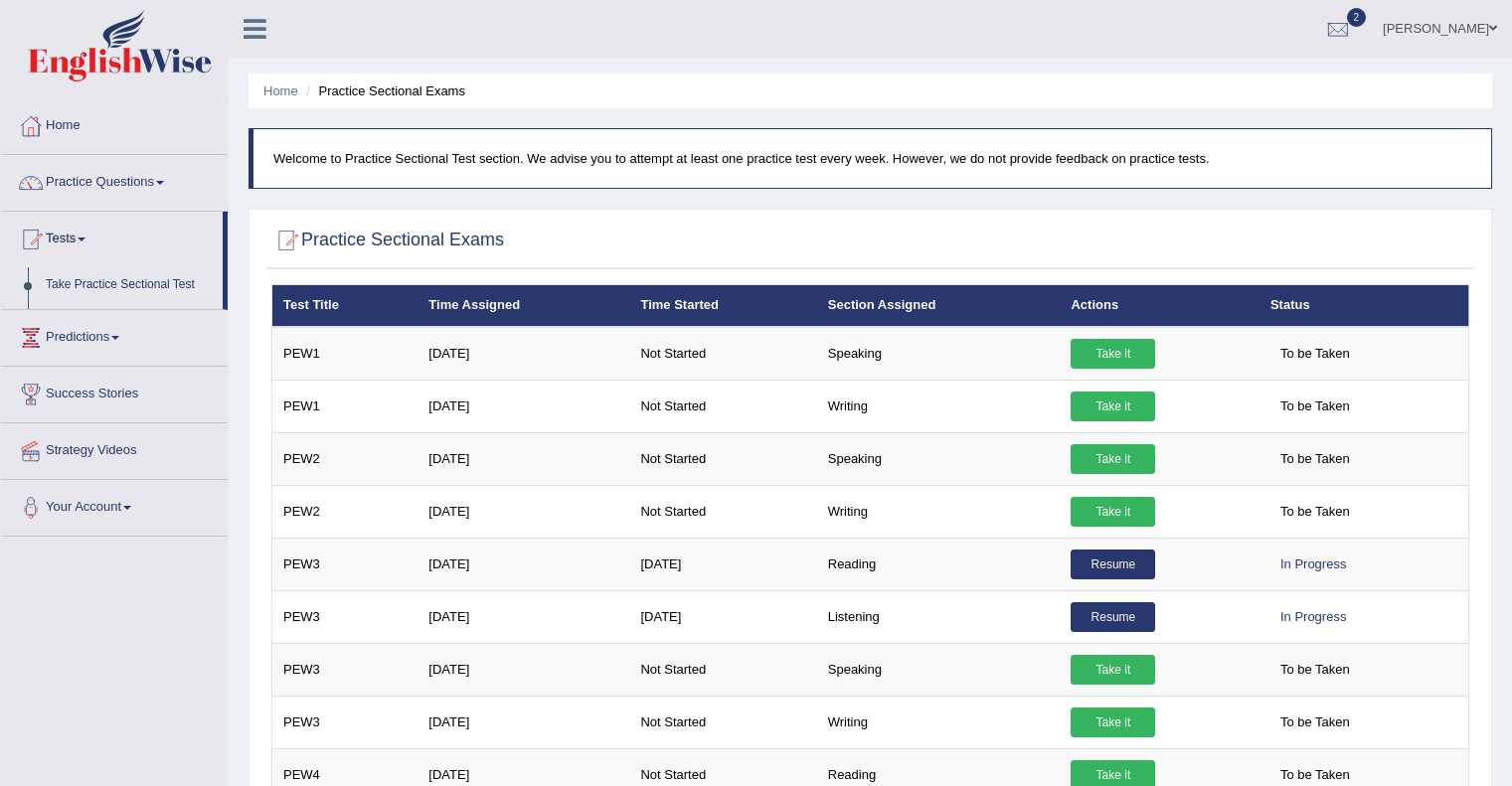 scroll, scrollTop: 0, scrollLeft: 0, axis: both 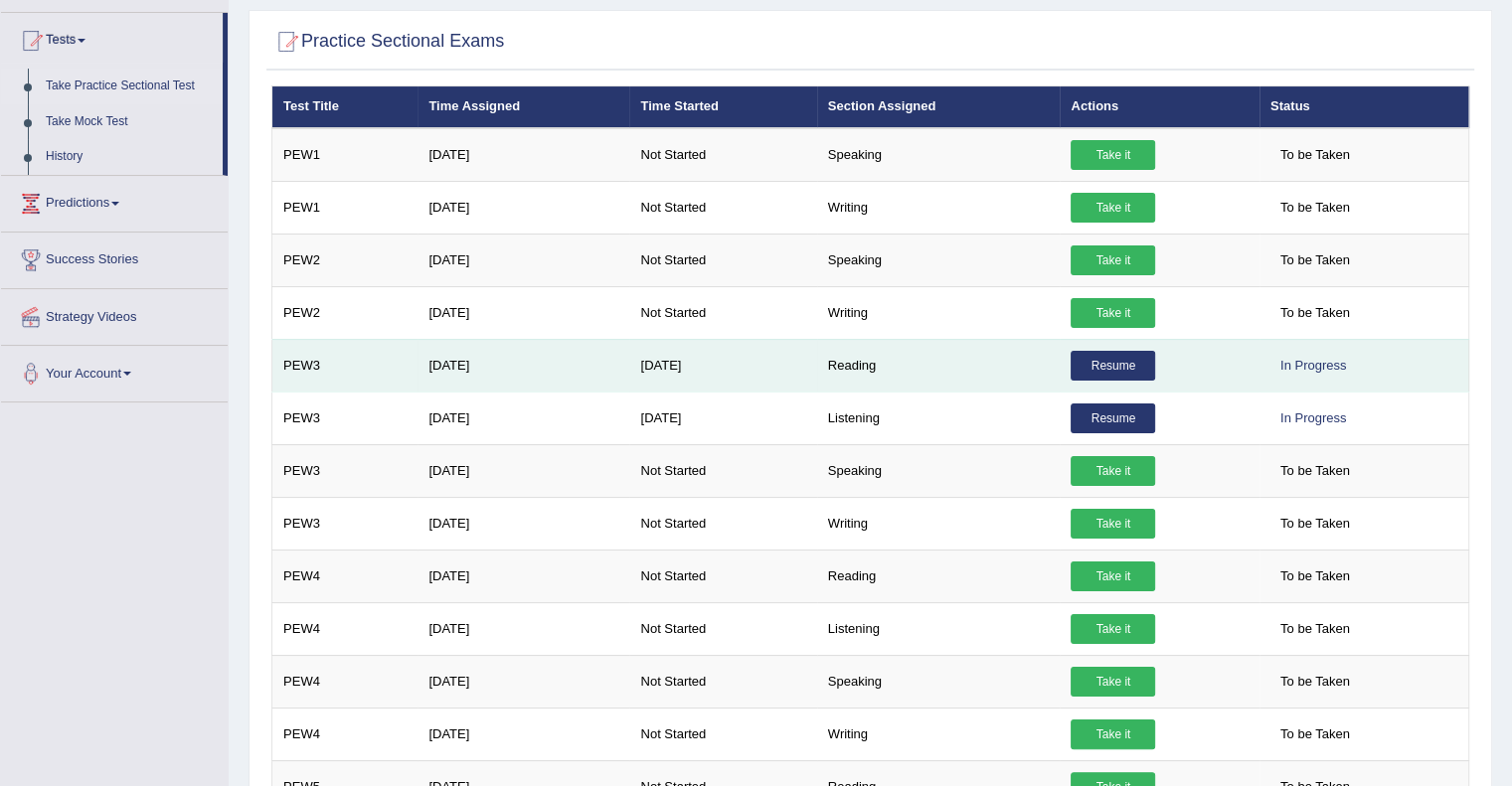 click on "Resume" at bounding box center [1112, 366] 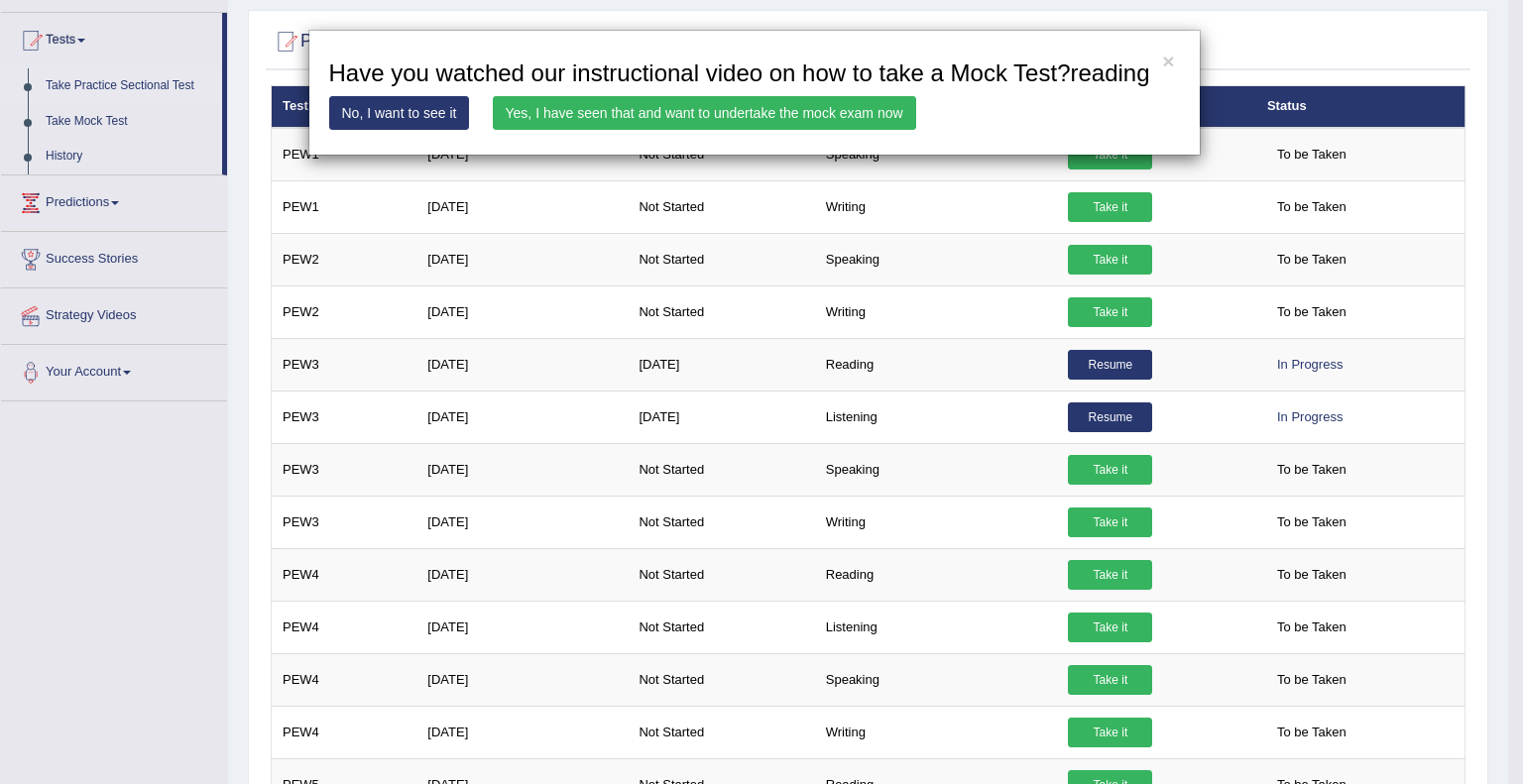 click on "Yes, I have seen that and want to undertake the mock exam now" at bounding box center (704, 113) 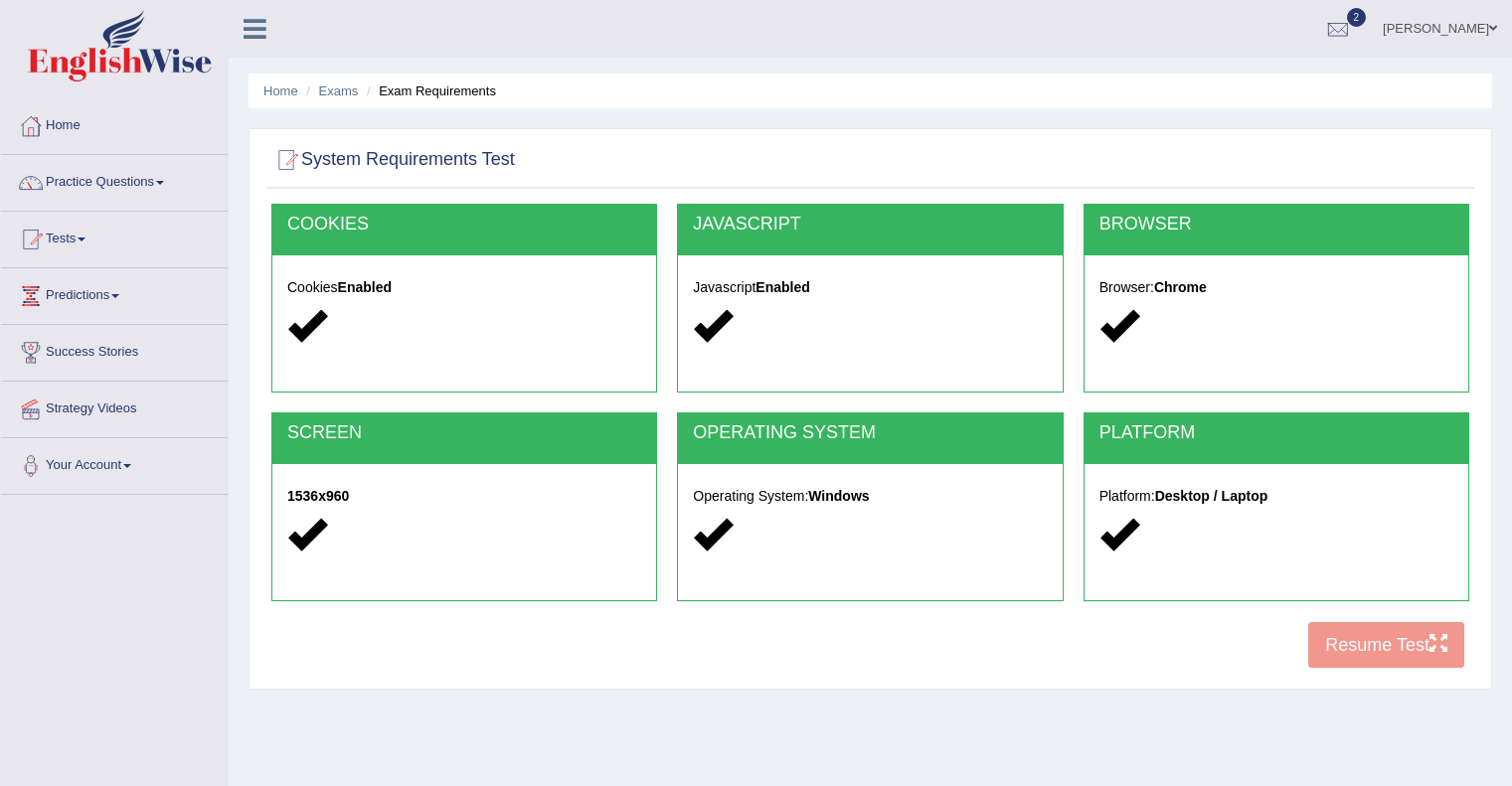 scroll, scrollTop: 0, scrollLeft: 0, axis: both 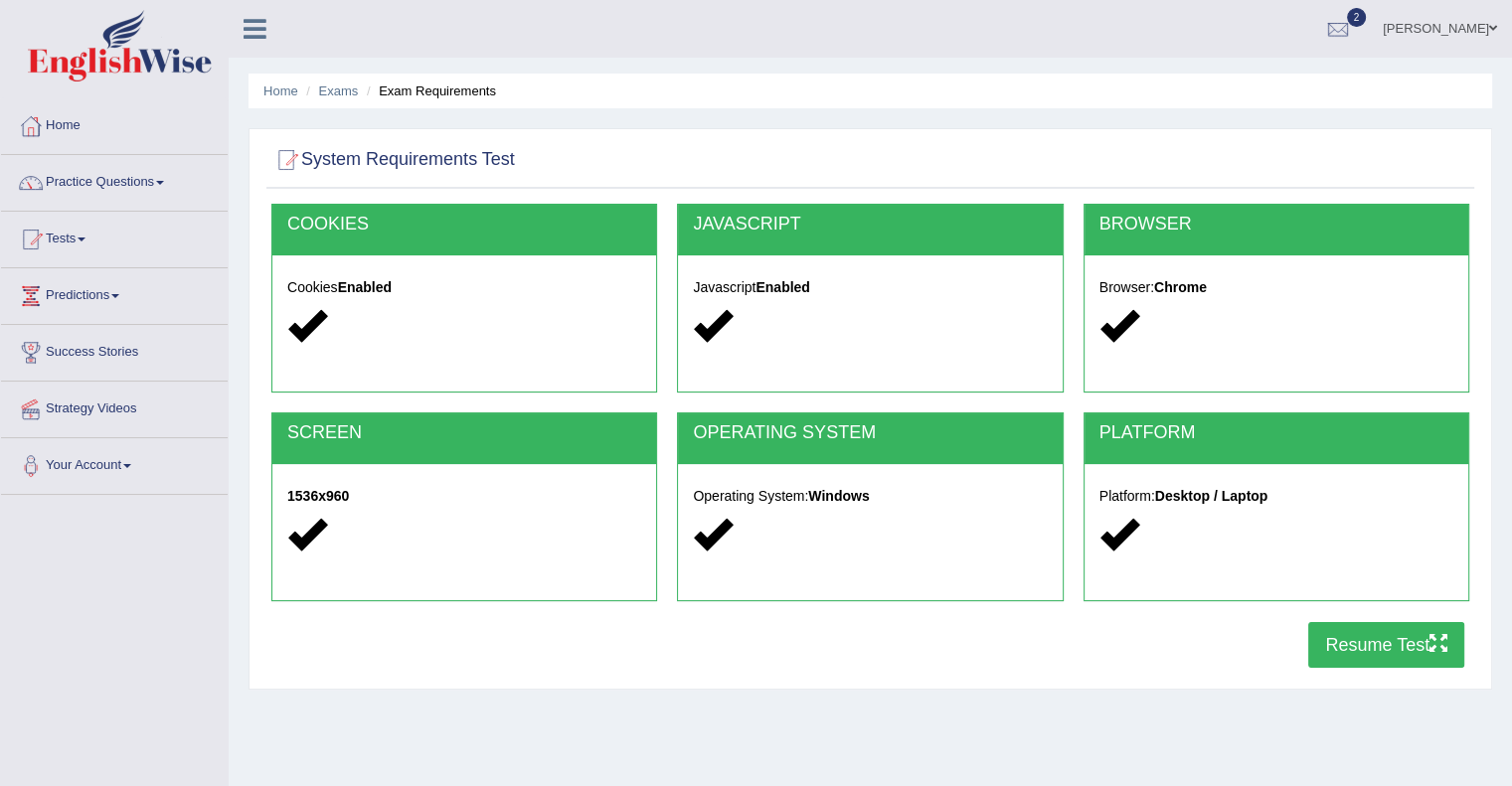 click on "Resume Test" at bounding box center (1386, 645) 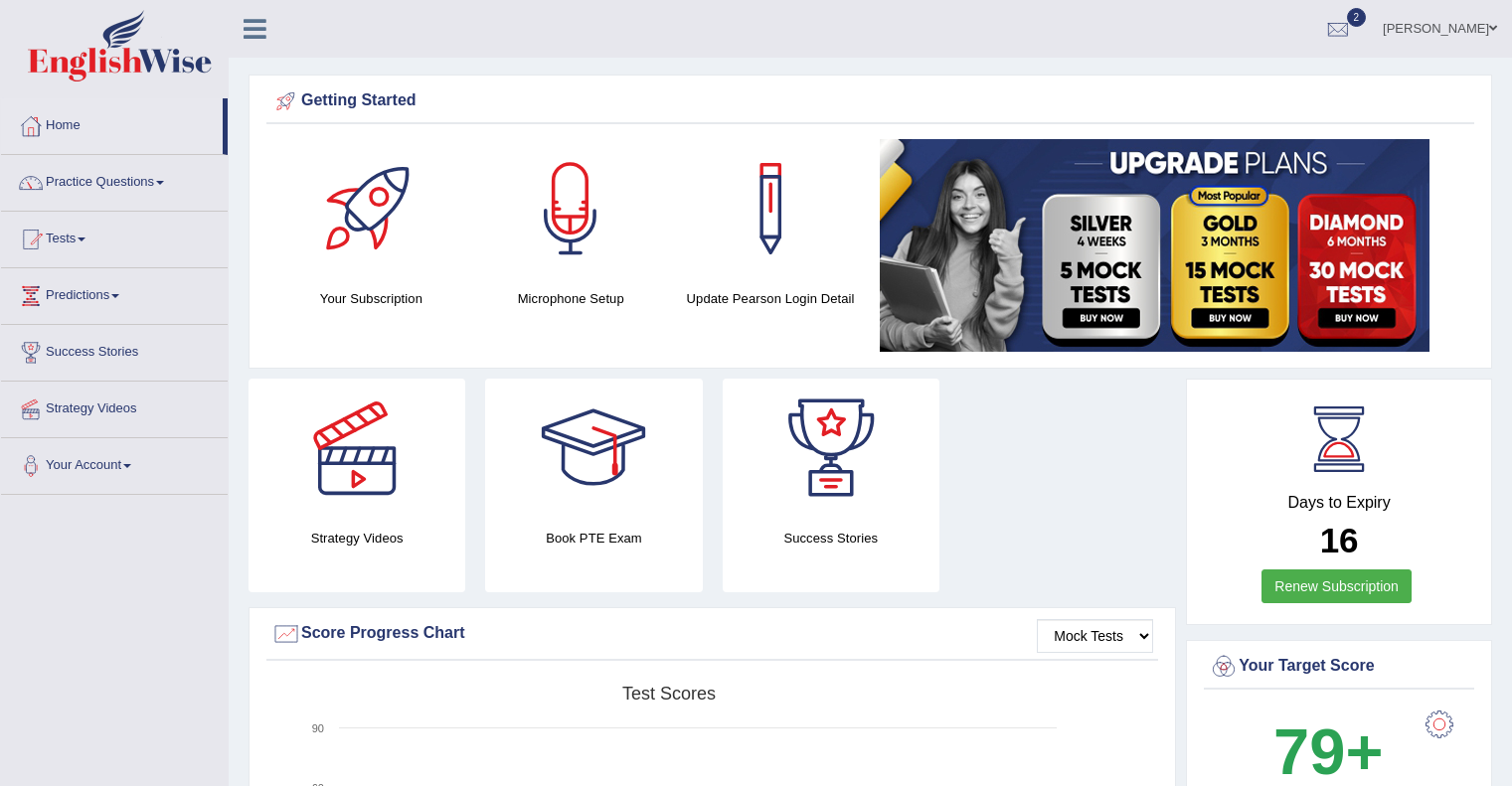 scroll, scrollTop: 397, scrollLeft: 0, axis: vertical 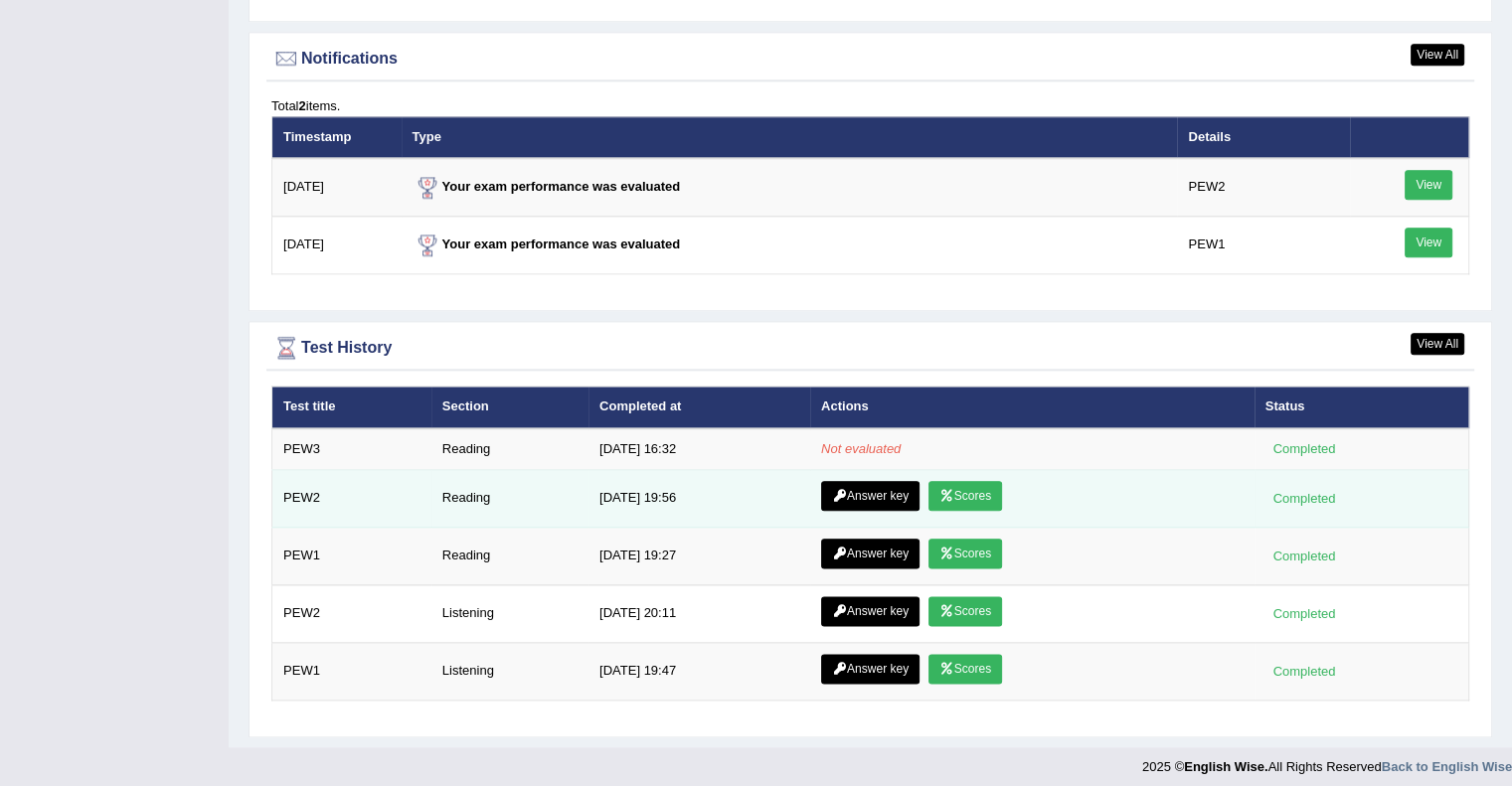 click on "Scores" at bounding box center (965, 496) 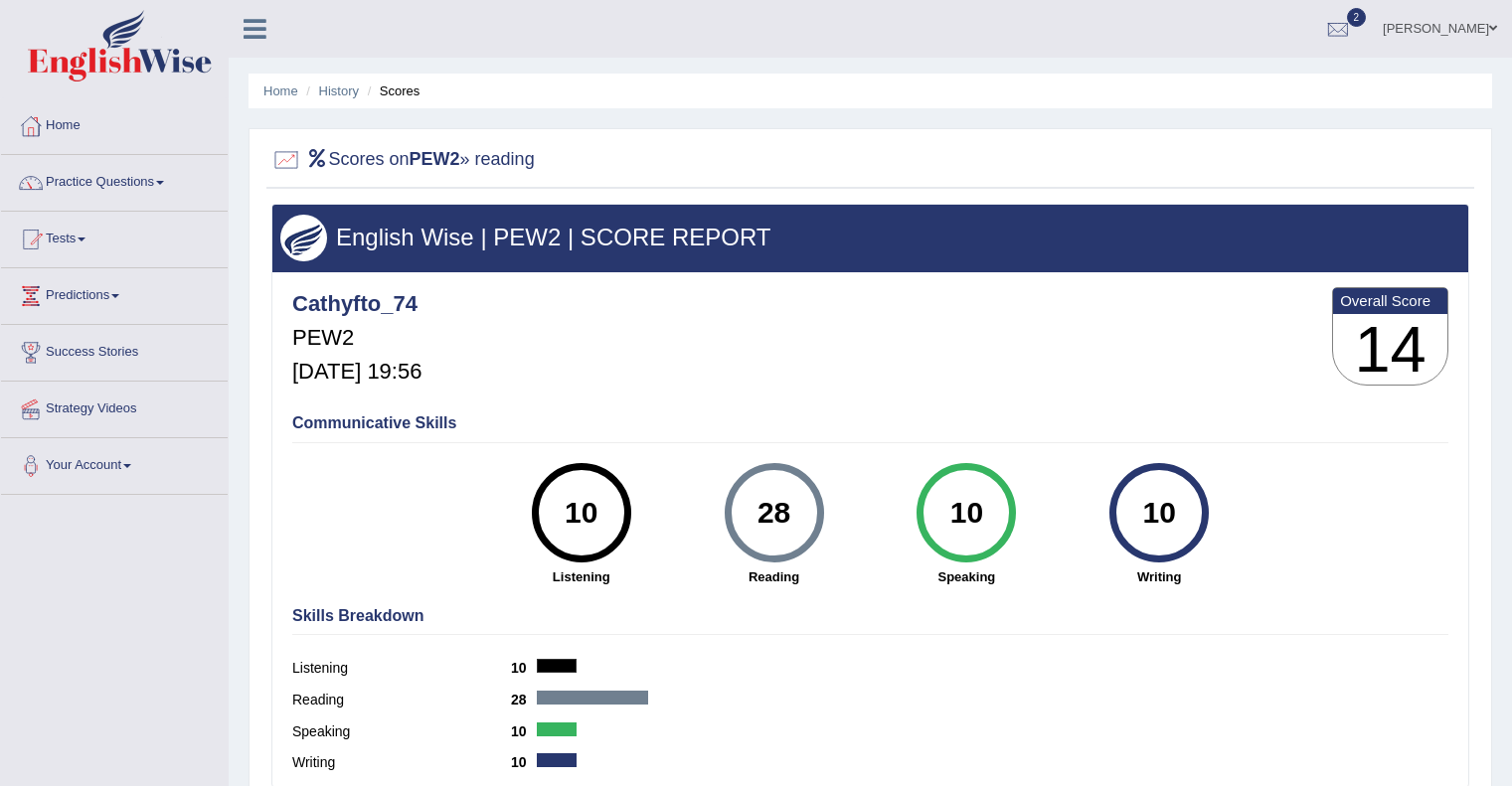 scroll, scrollTop: 0, scrollLeft: 0, axis: both 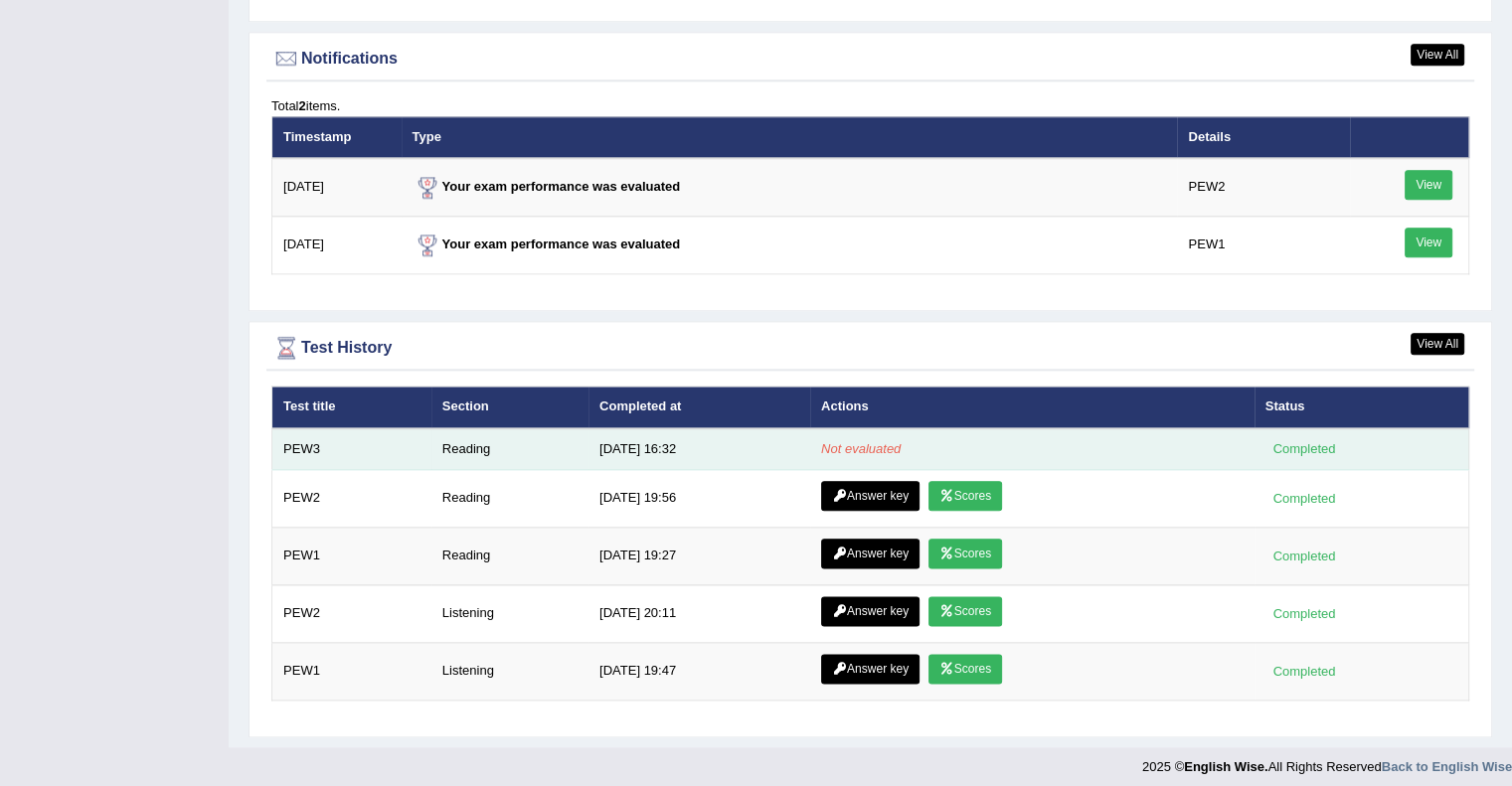 click on "7/14/25 16:32" at bounding box center [699, 449] 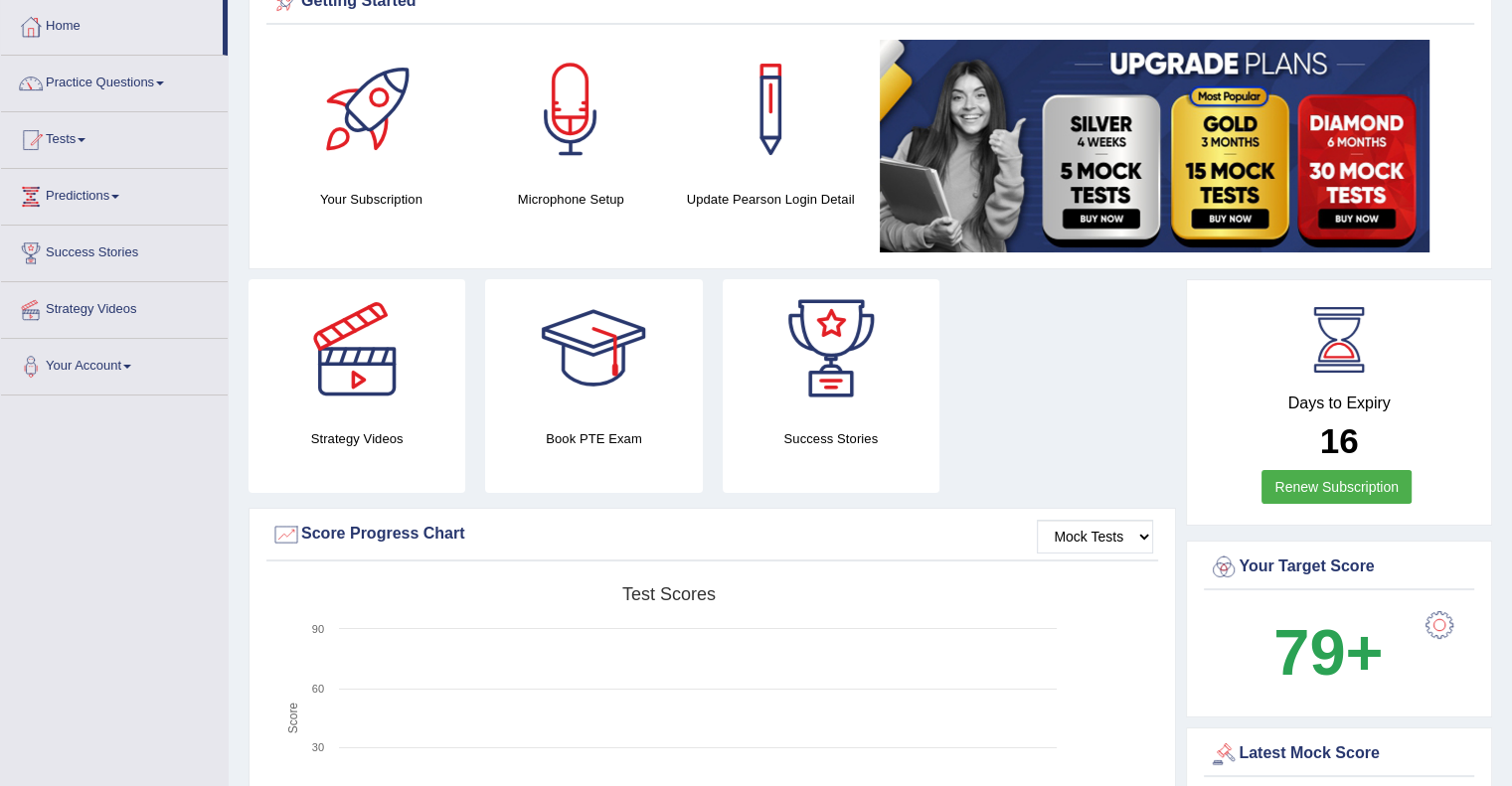 scroll, scrollTop: 0, scrollLeft: 0, axis: both 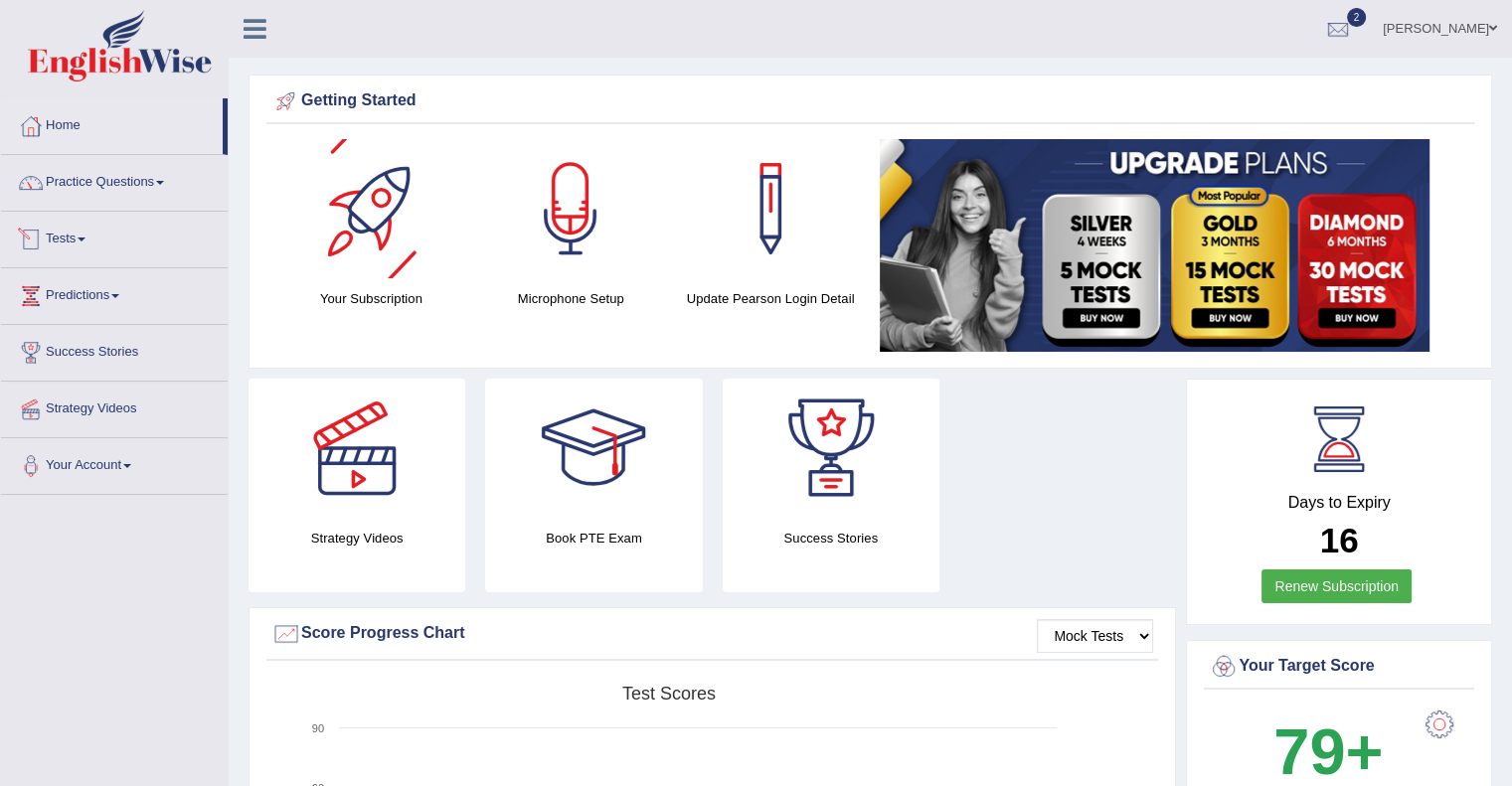 click on "Tests" at bounding box center (114, 236) 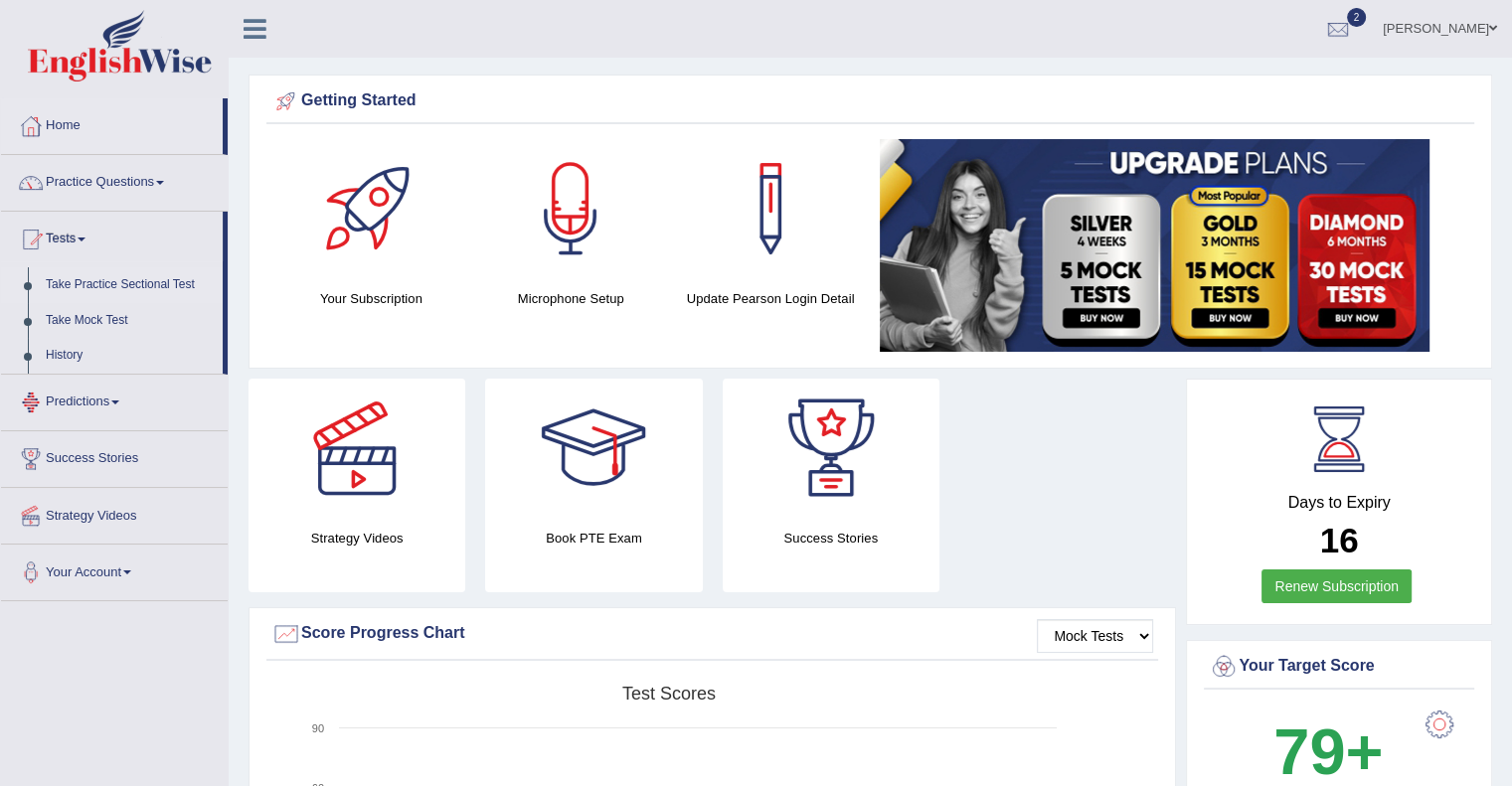 click on "Take Practice Sectional Test" at bounding box center [129, 285] 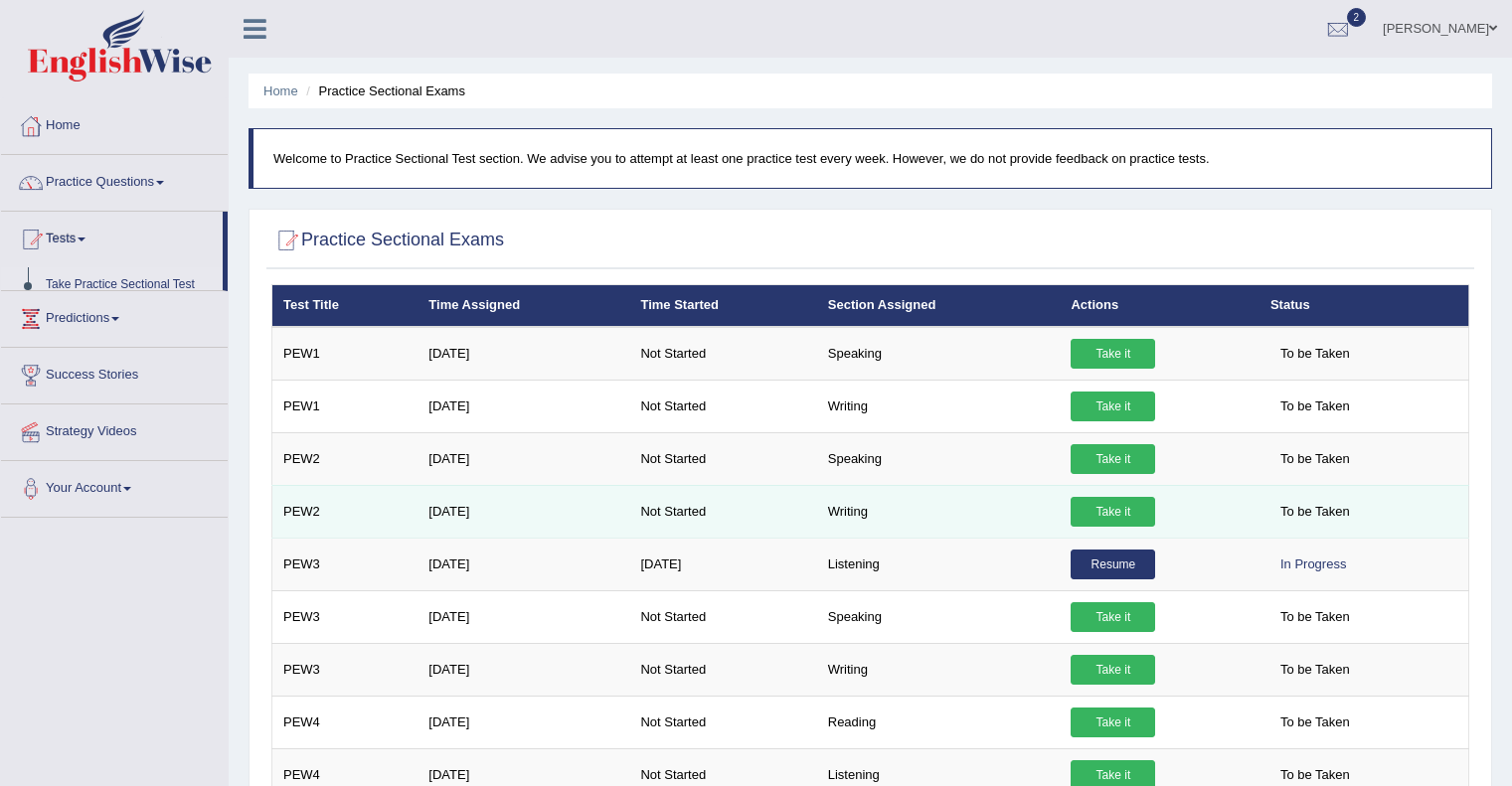 scroll, scrollTop: 0, scrollLeft: 0, axis: both 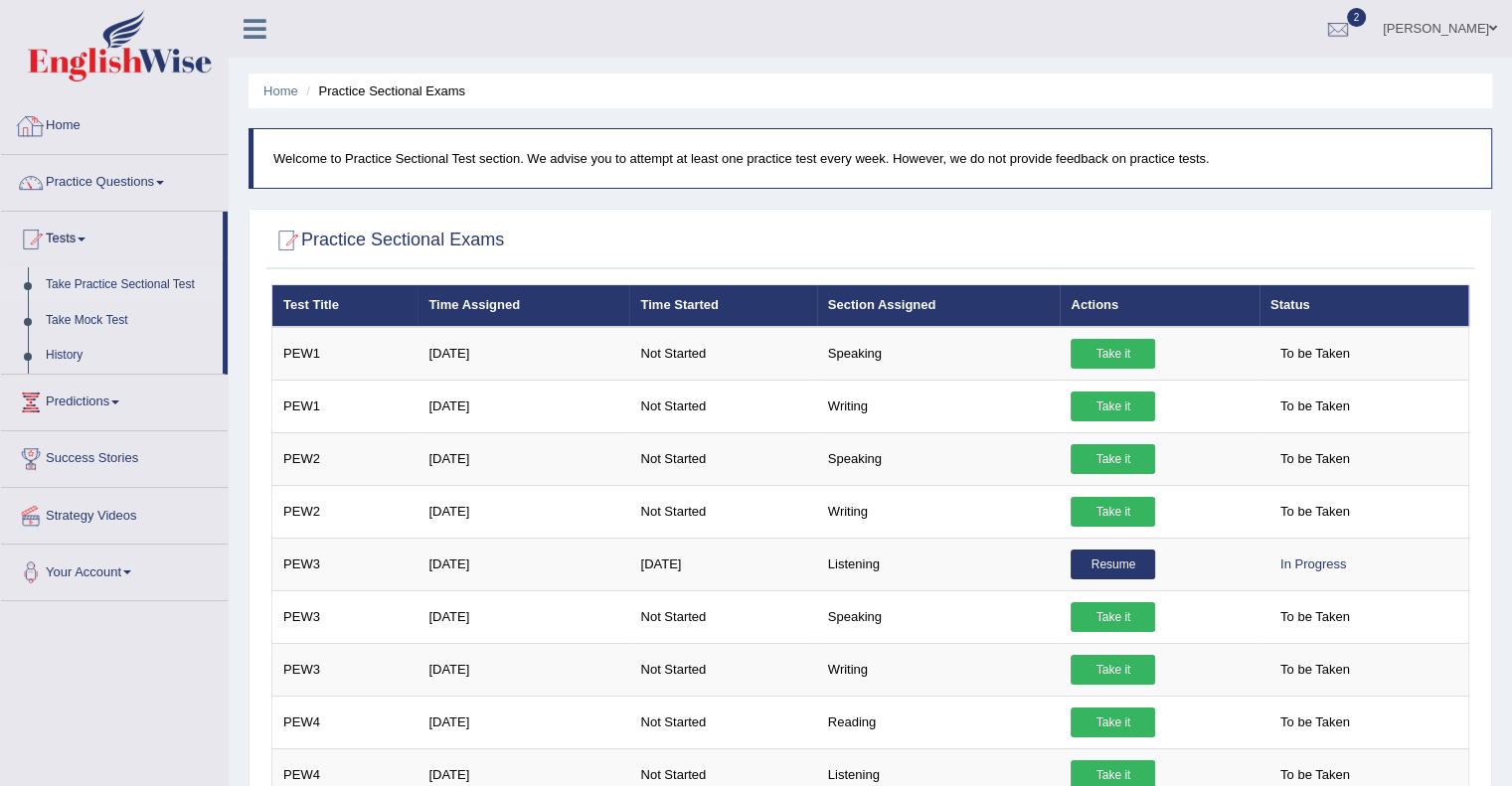 click on "Home" at bounding box center (114, 123) 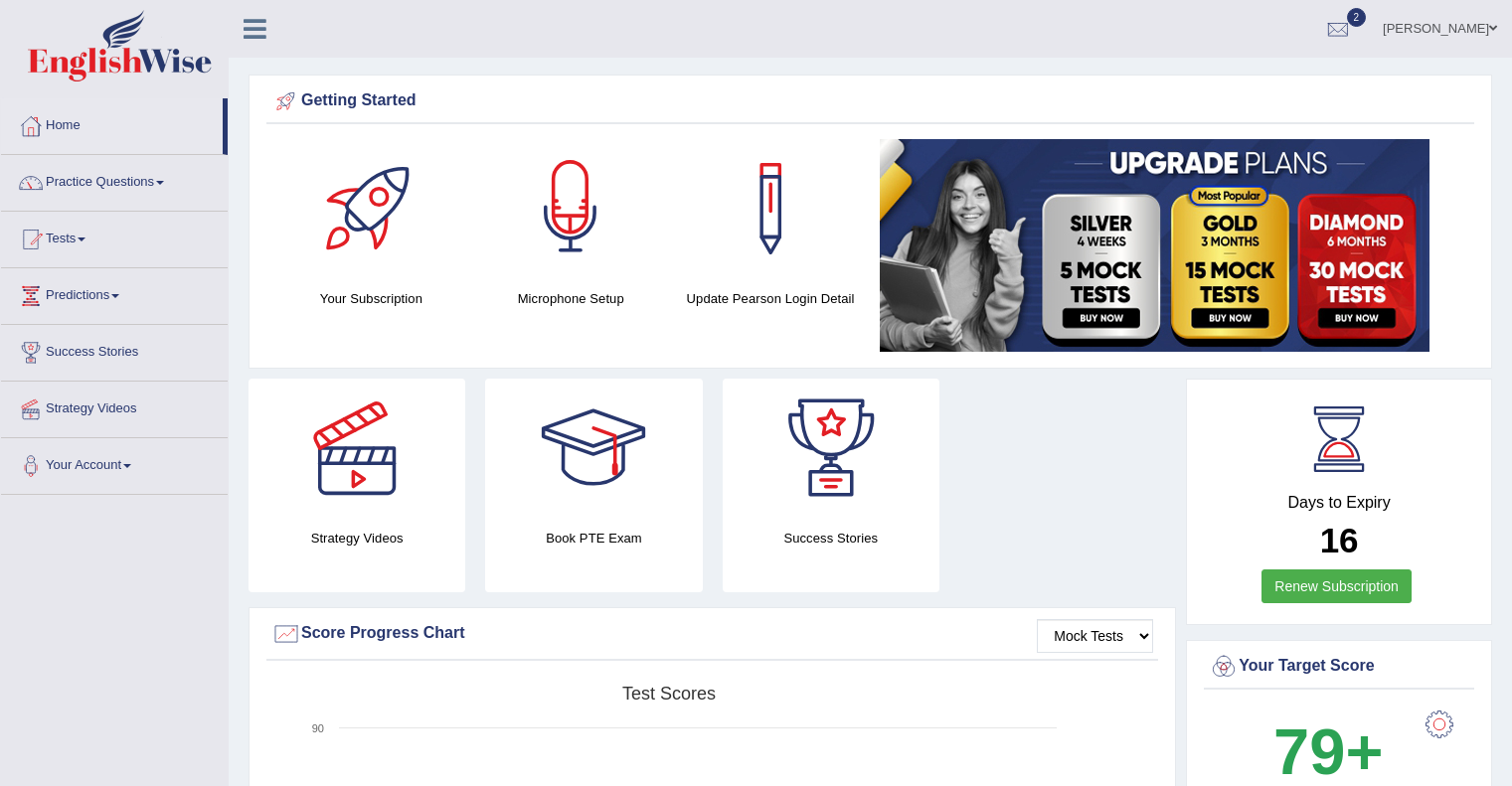 scroll, scrollTop: 0, scrollLeft: 0, axis: both 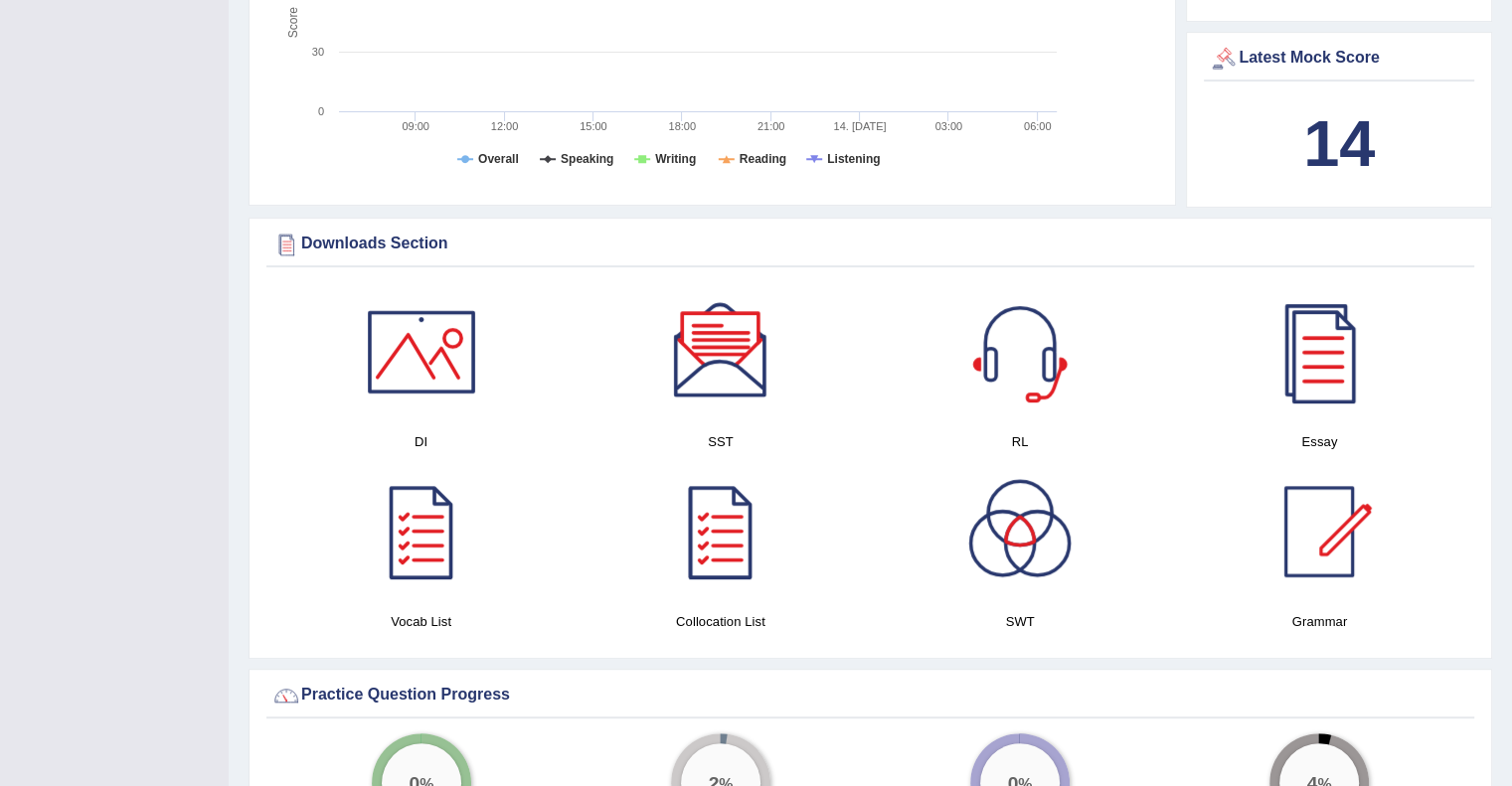 click at bounding box center [721, 352] 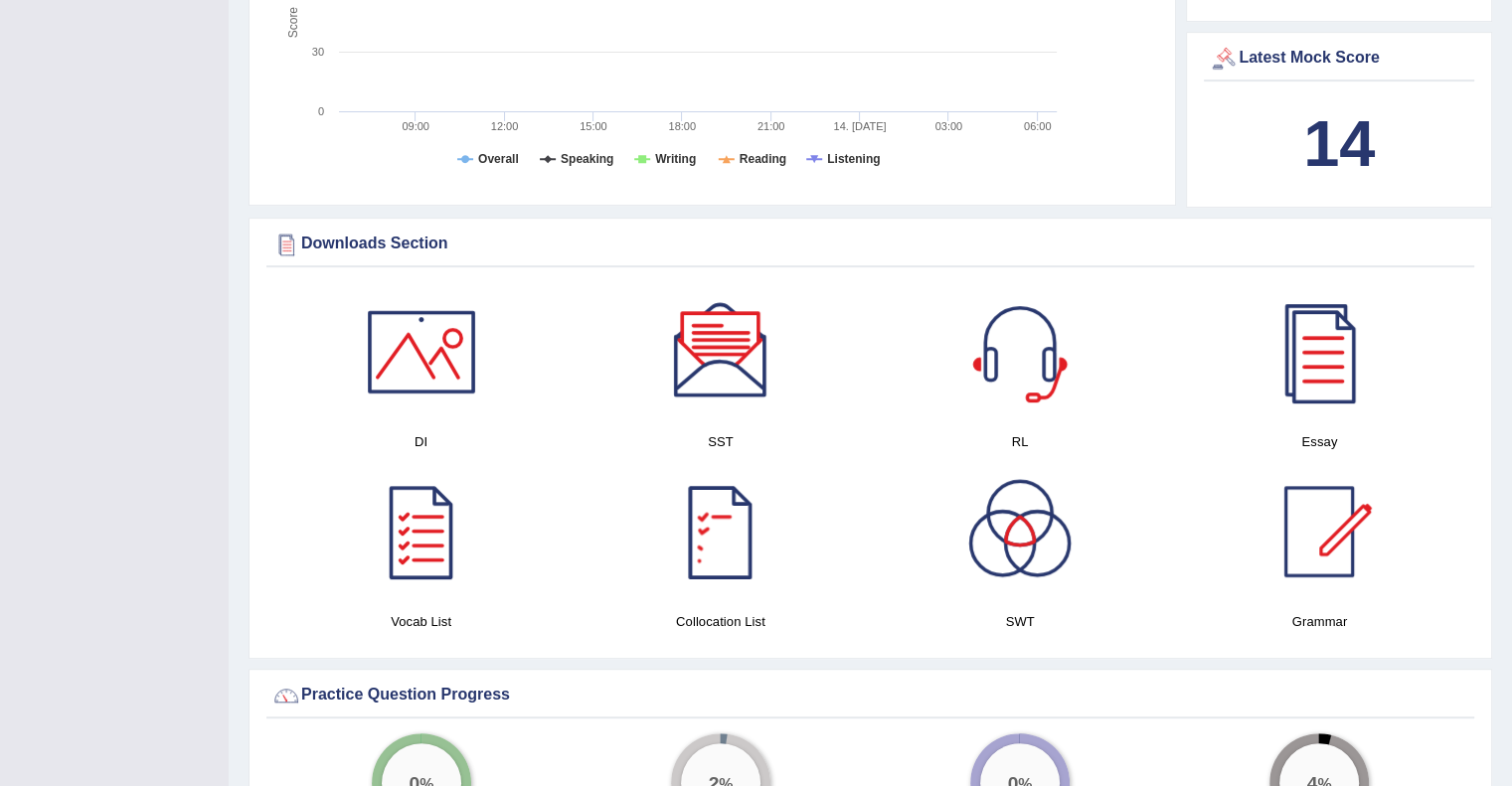 click at bounding box center (421, 352) 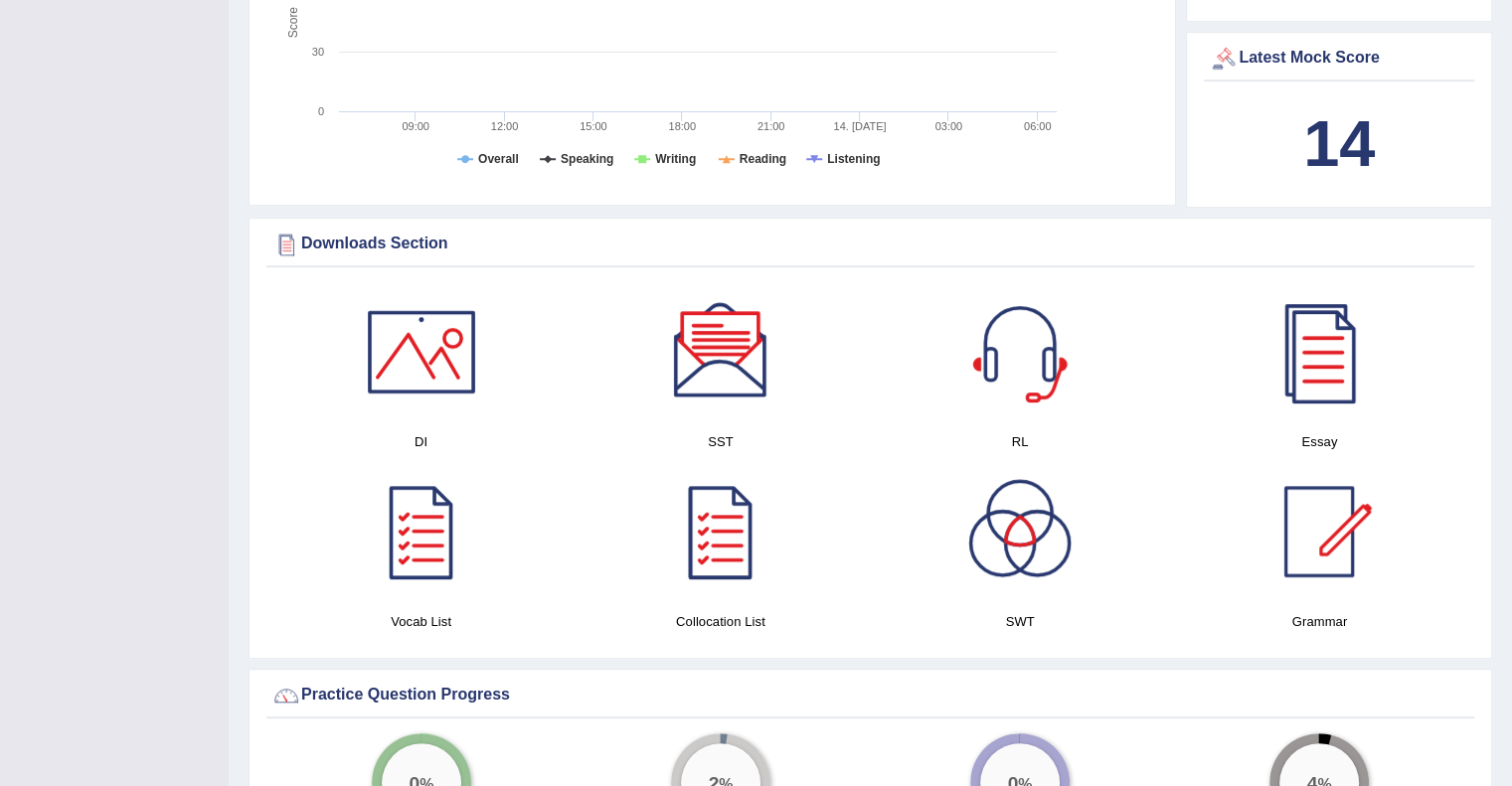 click at bounding box center [1020, 352] 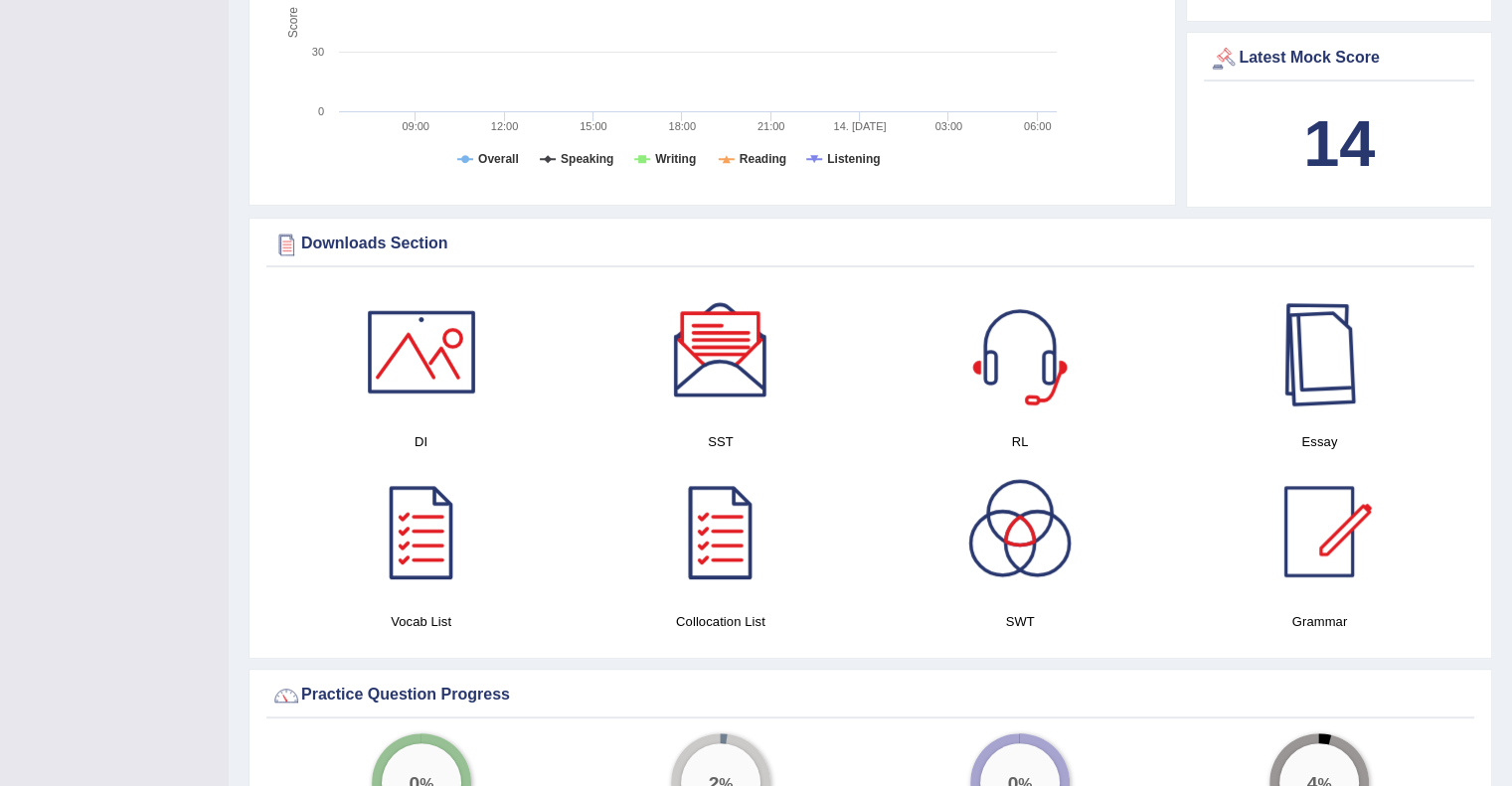 click at bounding box center (1319, 352) 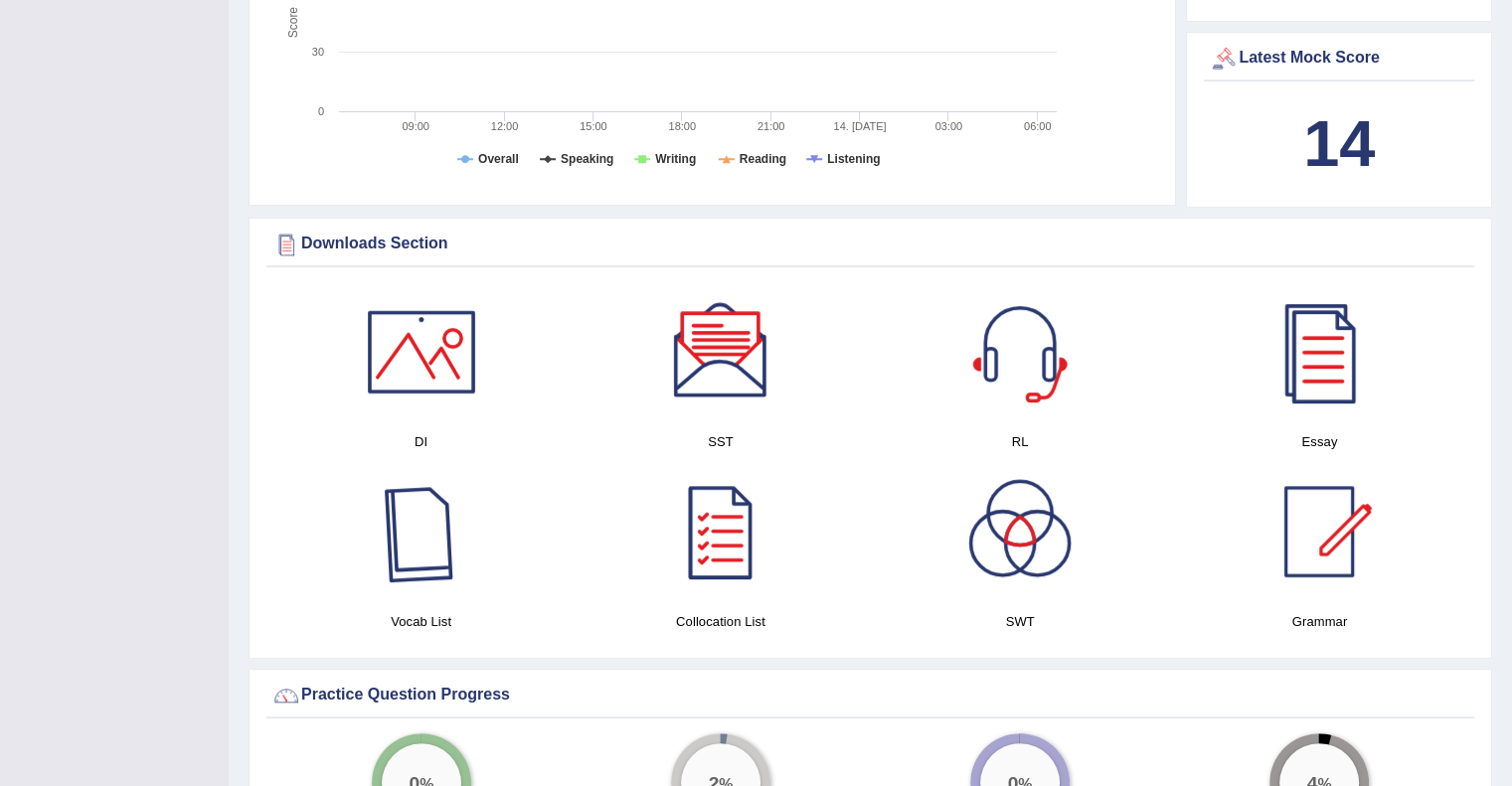 click at bounding box center [421, 532] 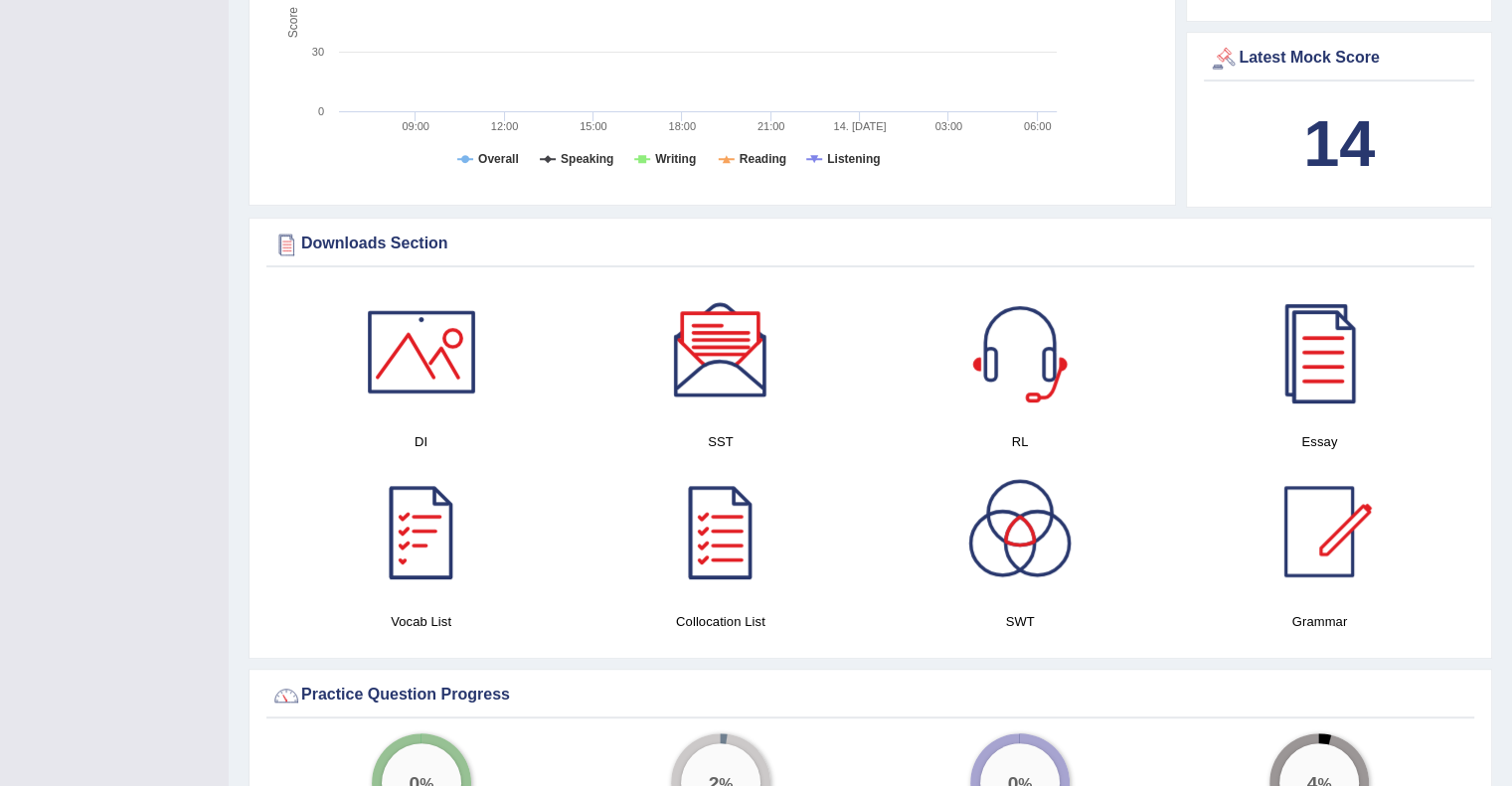 click at bounding box center [721, 532] 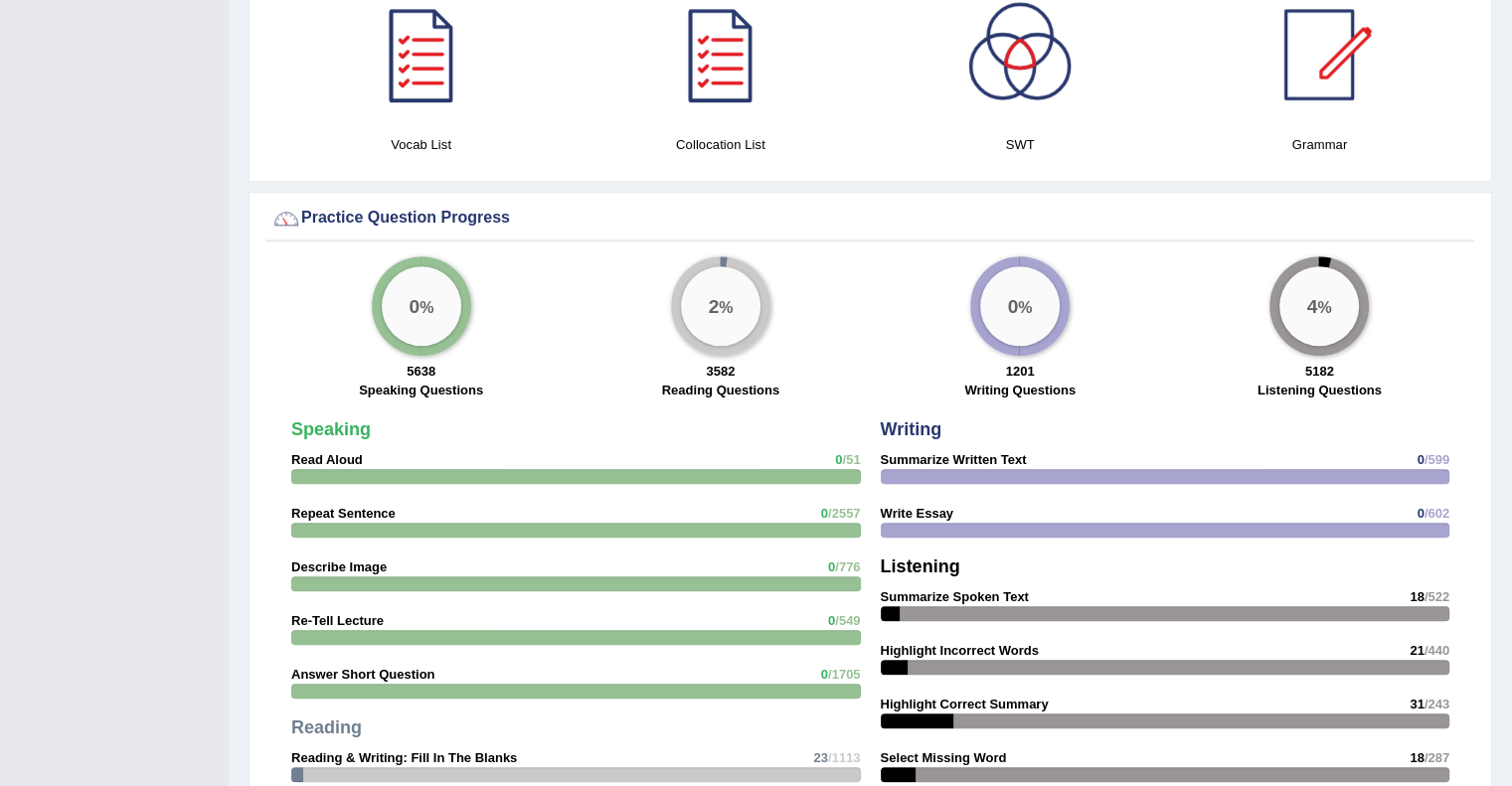 scroll, scrollTop: 1100, scrollLeft: 0, axis: vertical 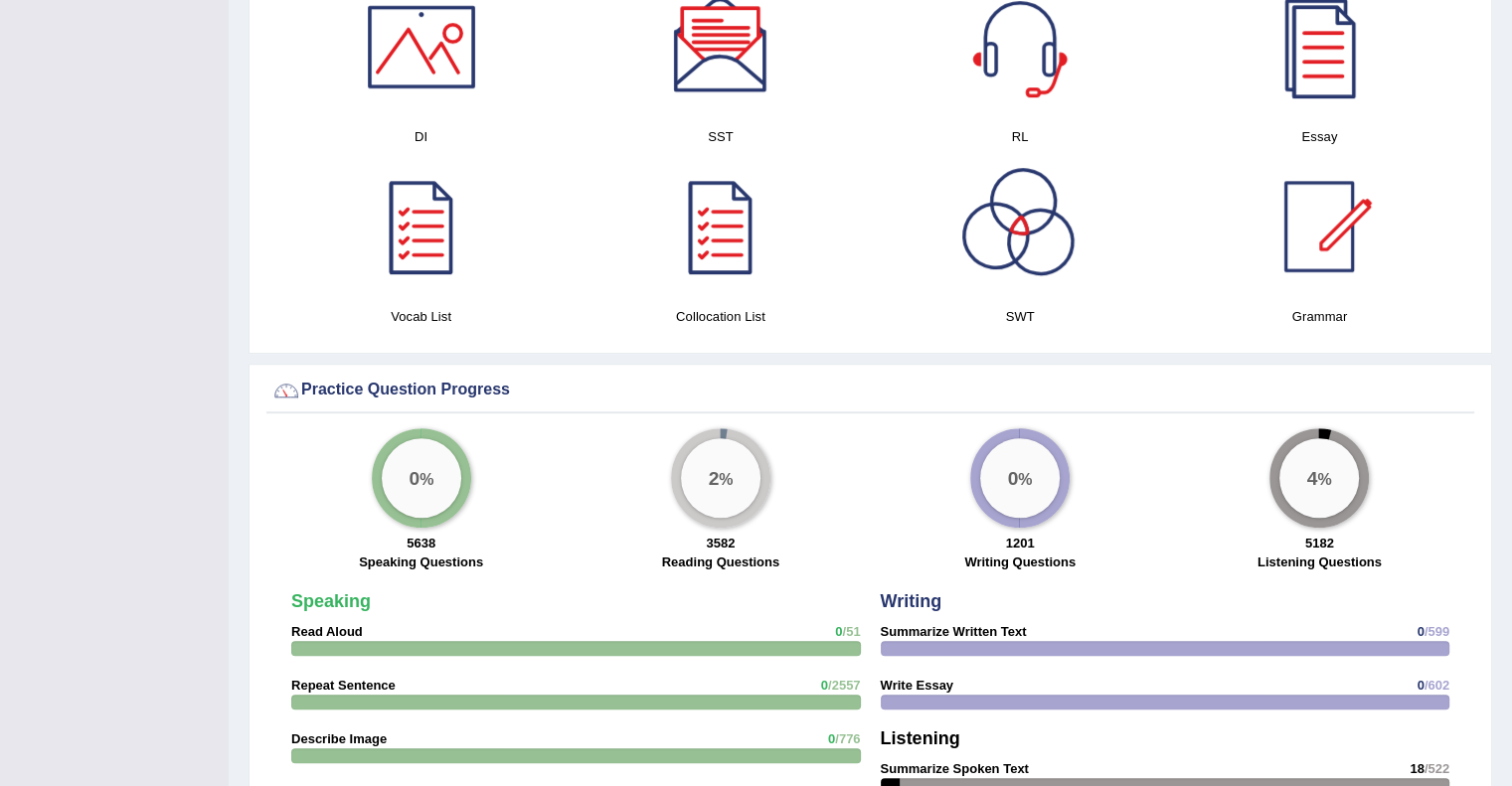 click at bounding box center [1020, 227] 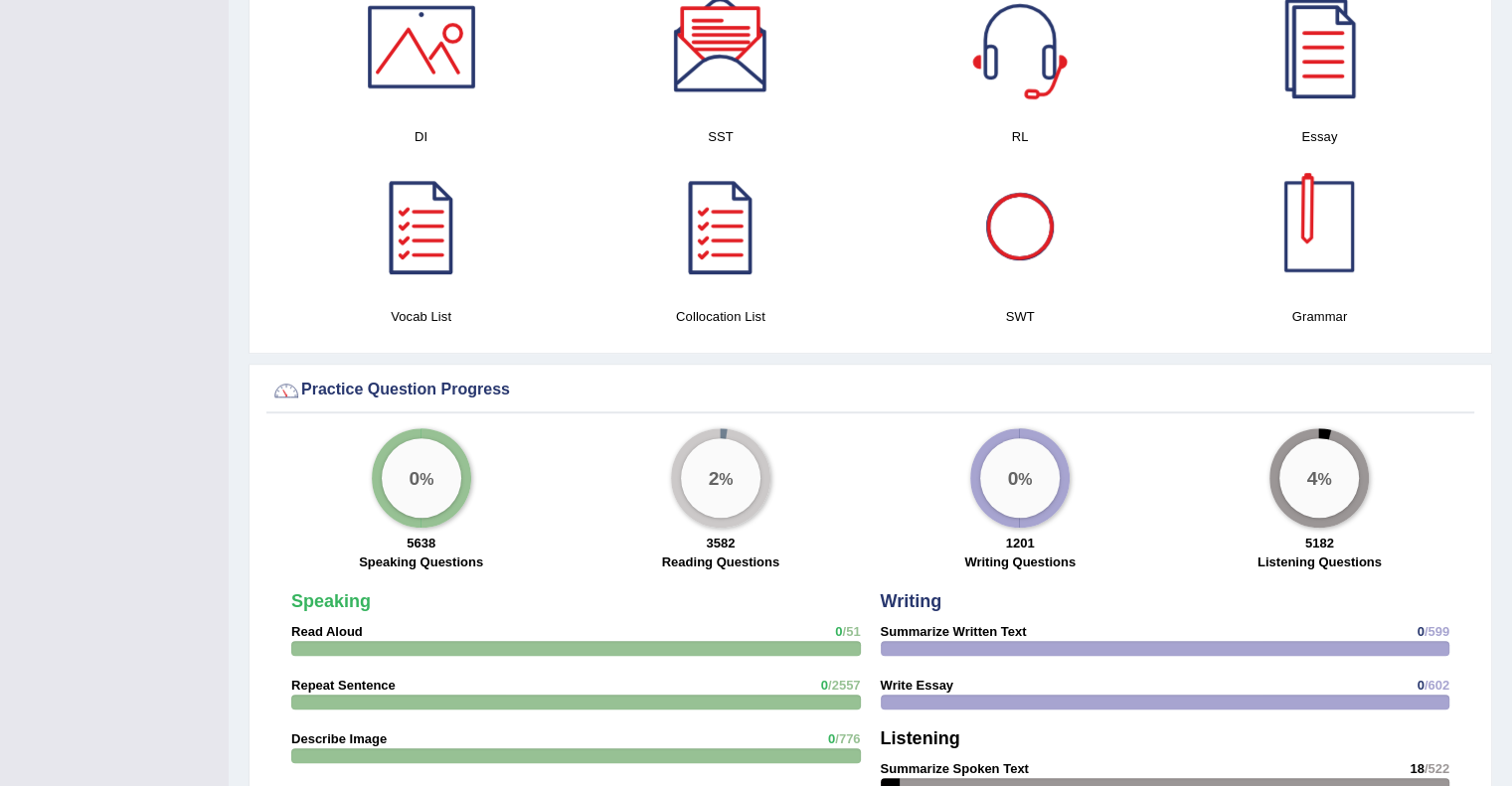 click at bounding box center [1319, 227] 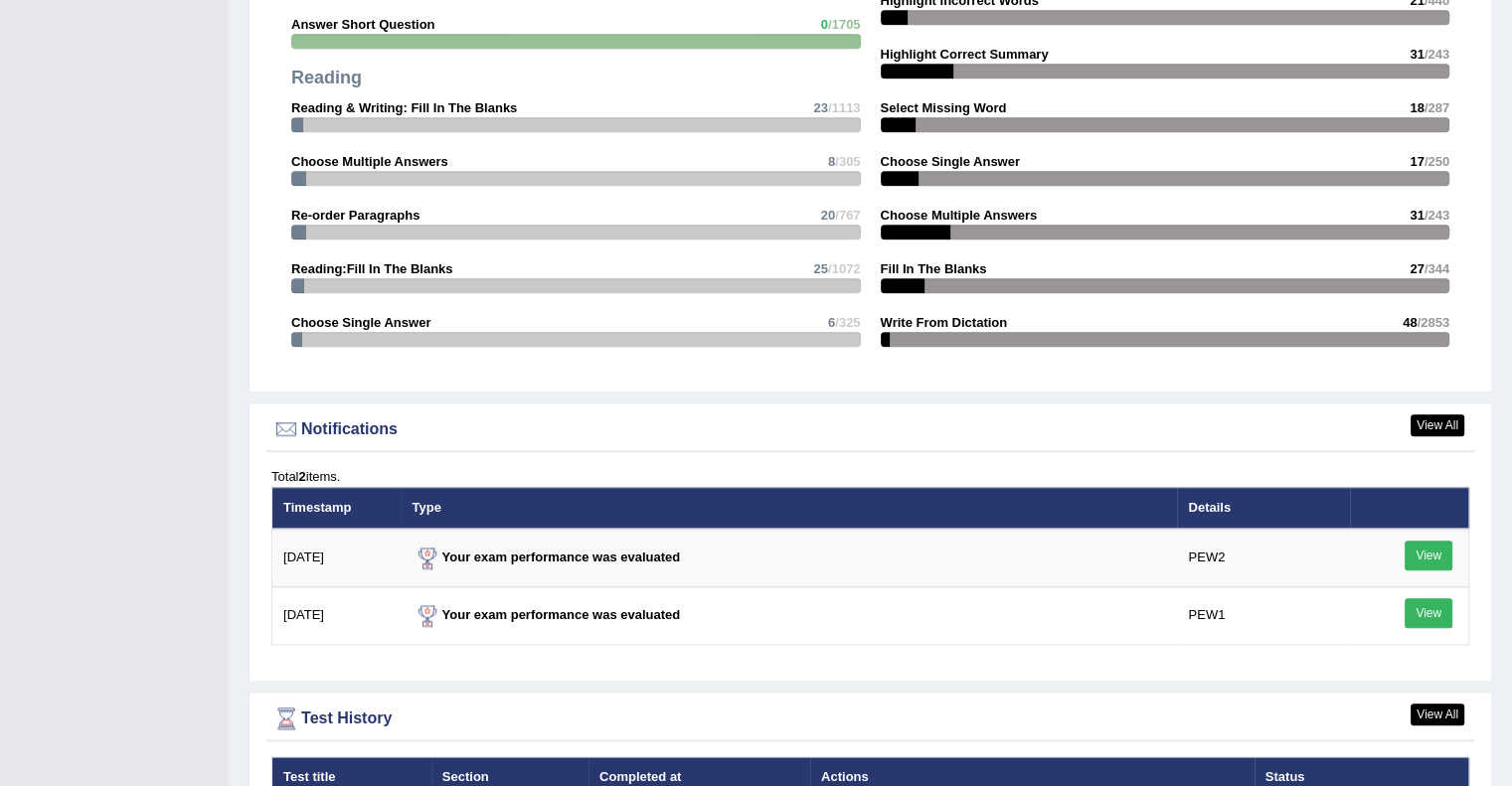 scroll, scrollTop: 2292, scrollLeft: 0, axis: vertical 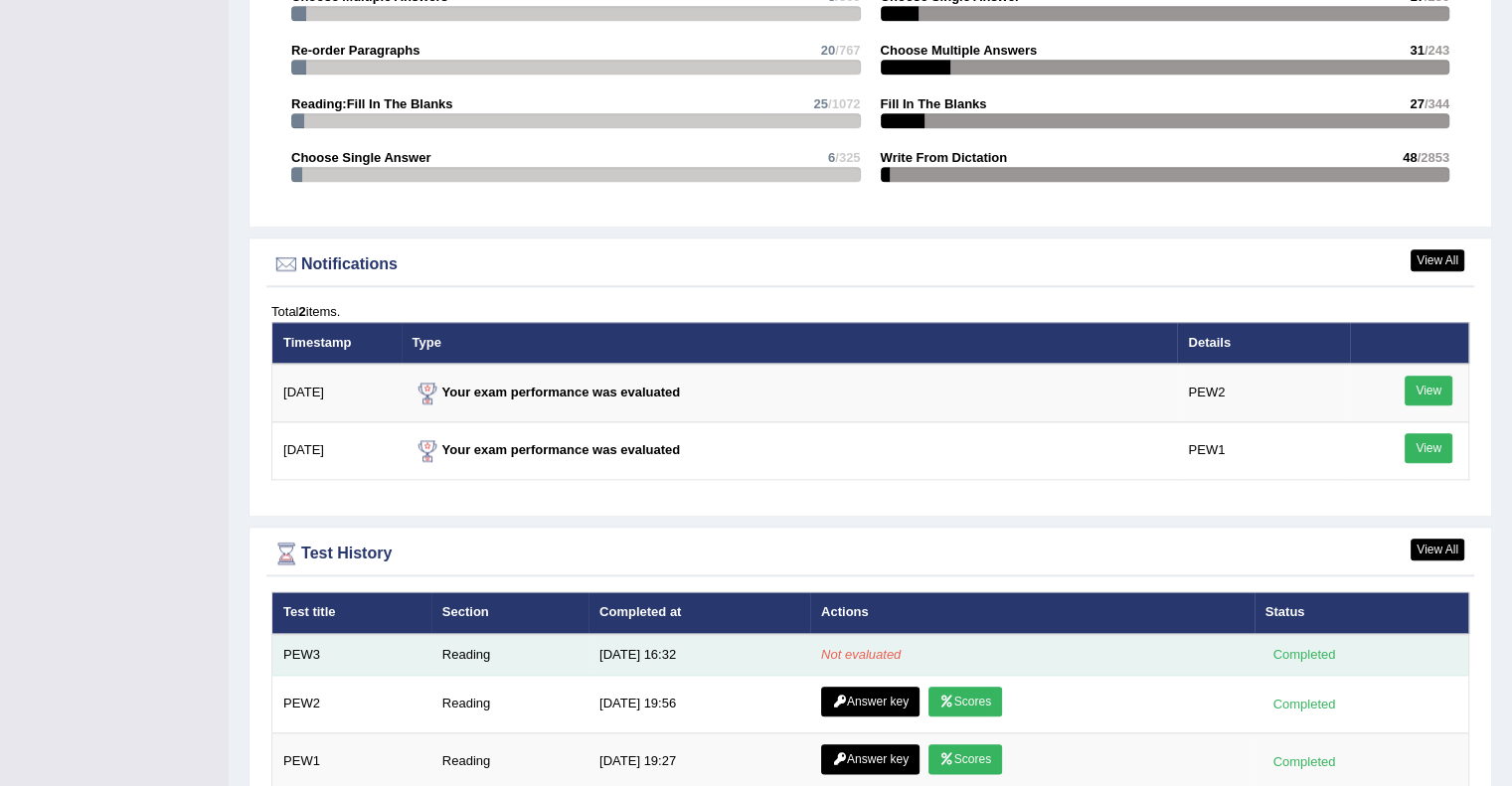 click on "Not evaluated" at bounding box center (861, 654) 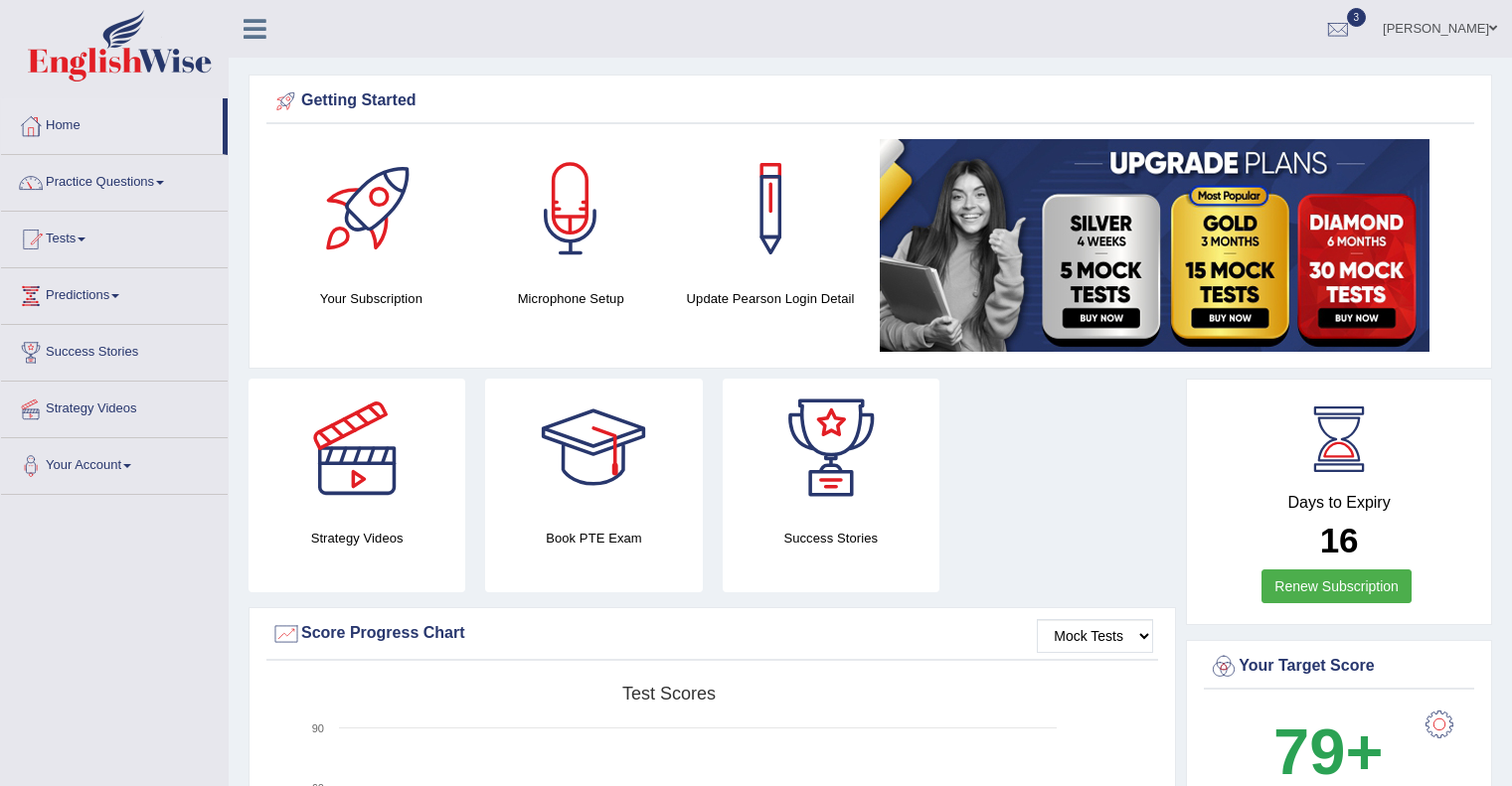 scroll, scrollTop: 2087, scrollLeft: 0, axis: vertical 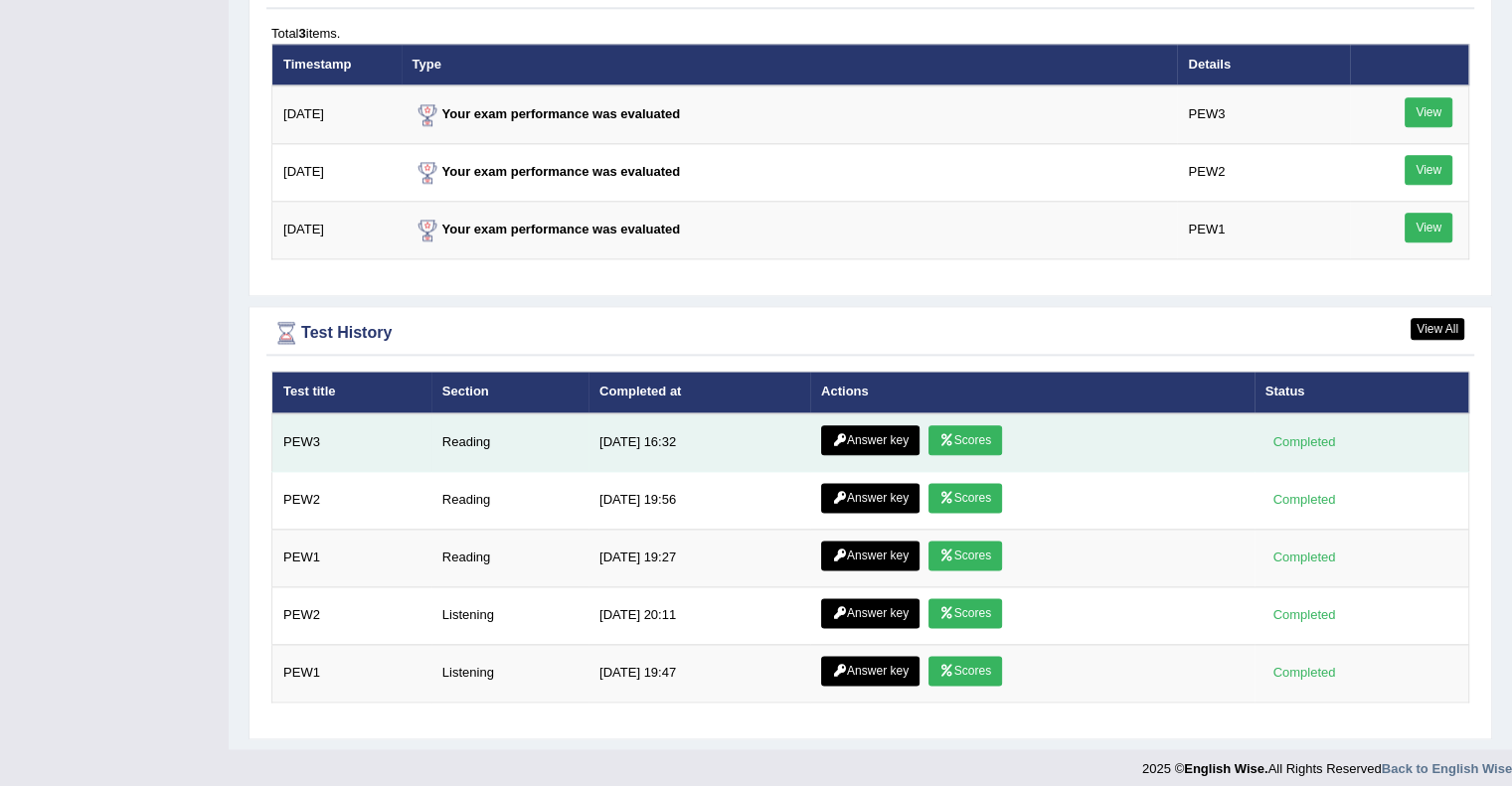 click on "Scores" at bounding box center (965, 440) 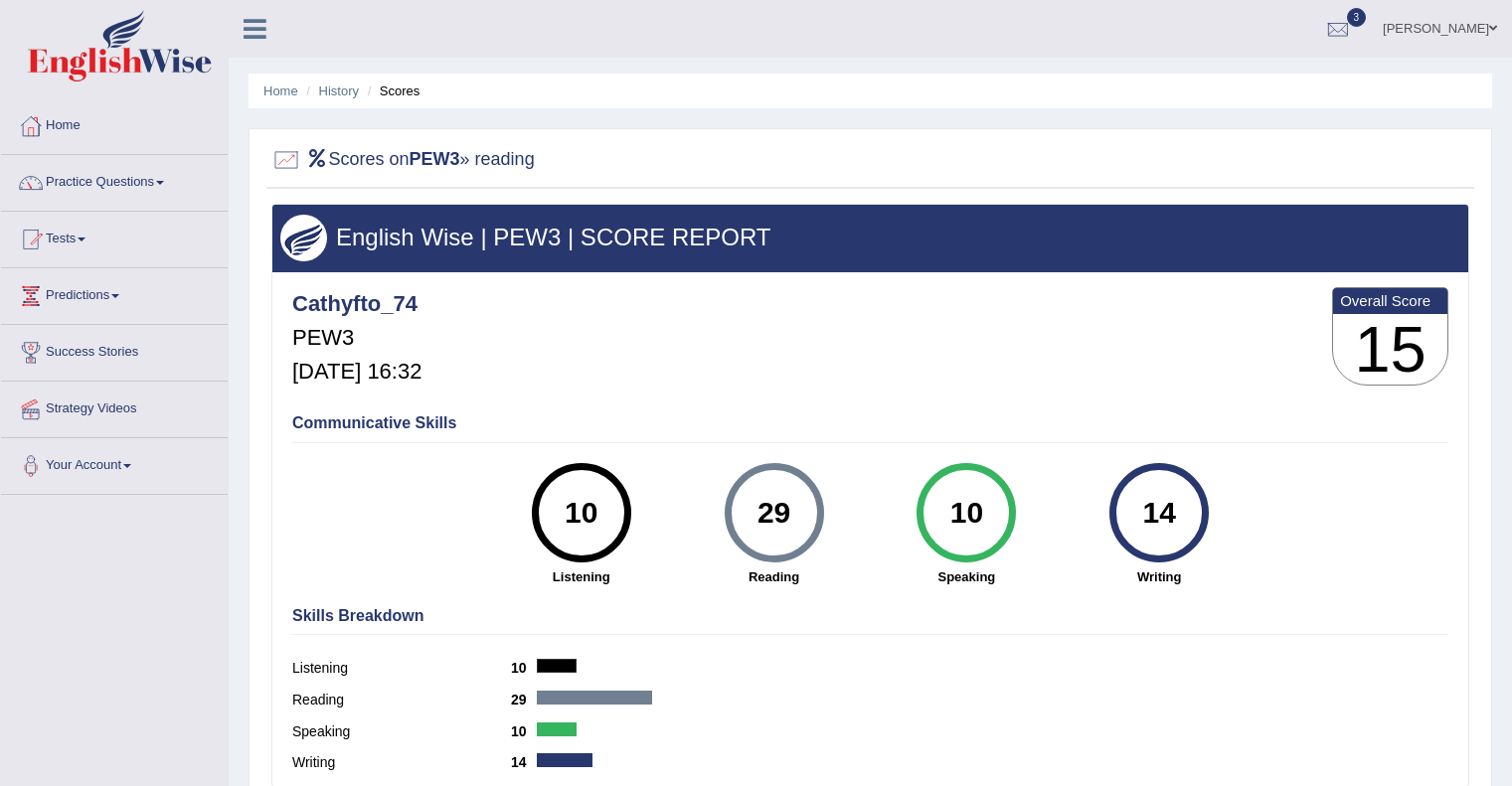 scroll, scrollTop: 0, scrollLeft: 0, axis: both 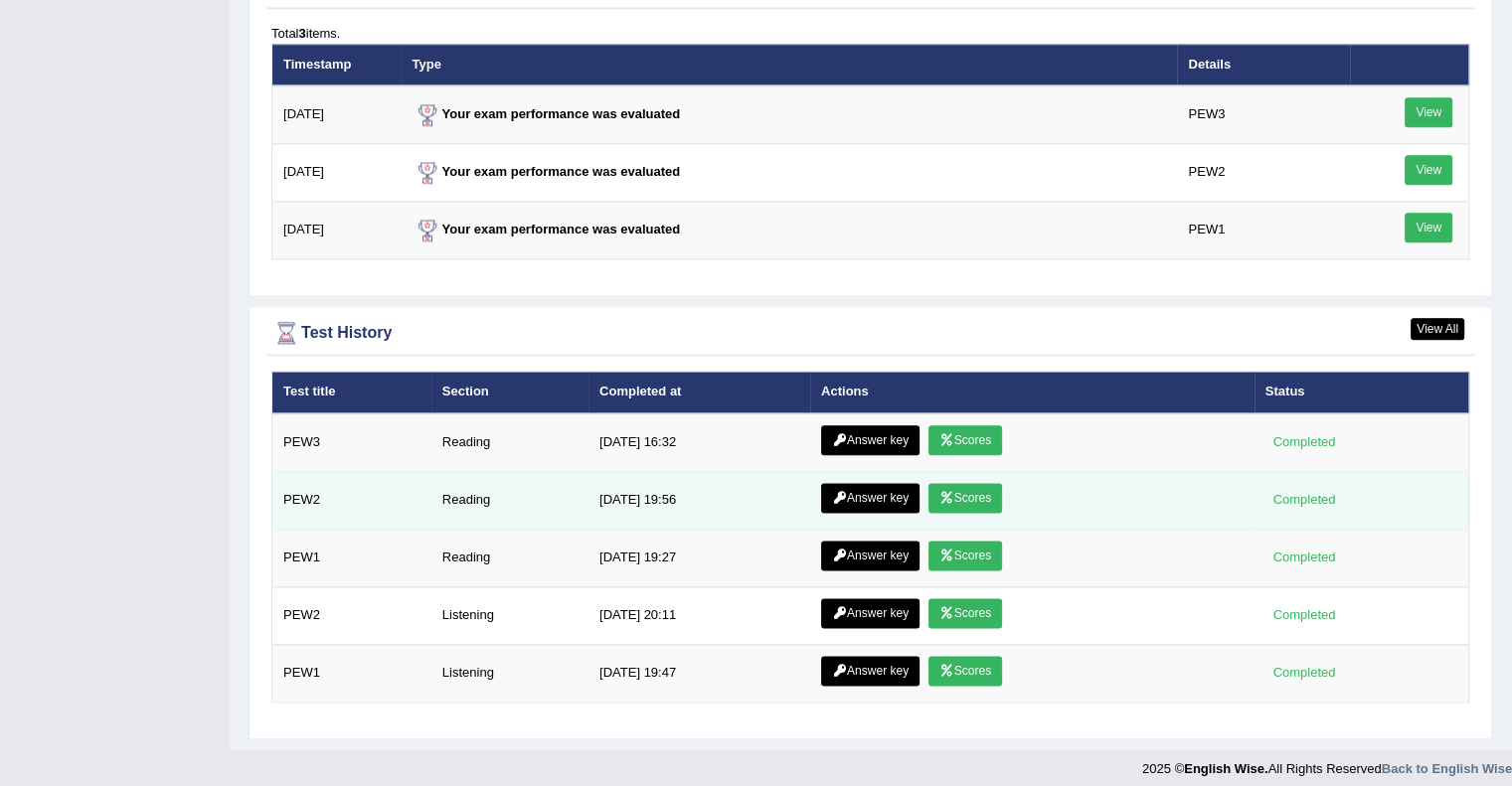 click on "Scores" at bounding box center (965, 498) 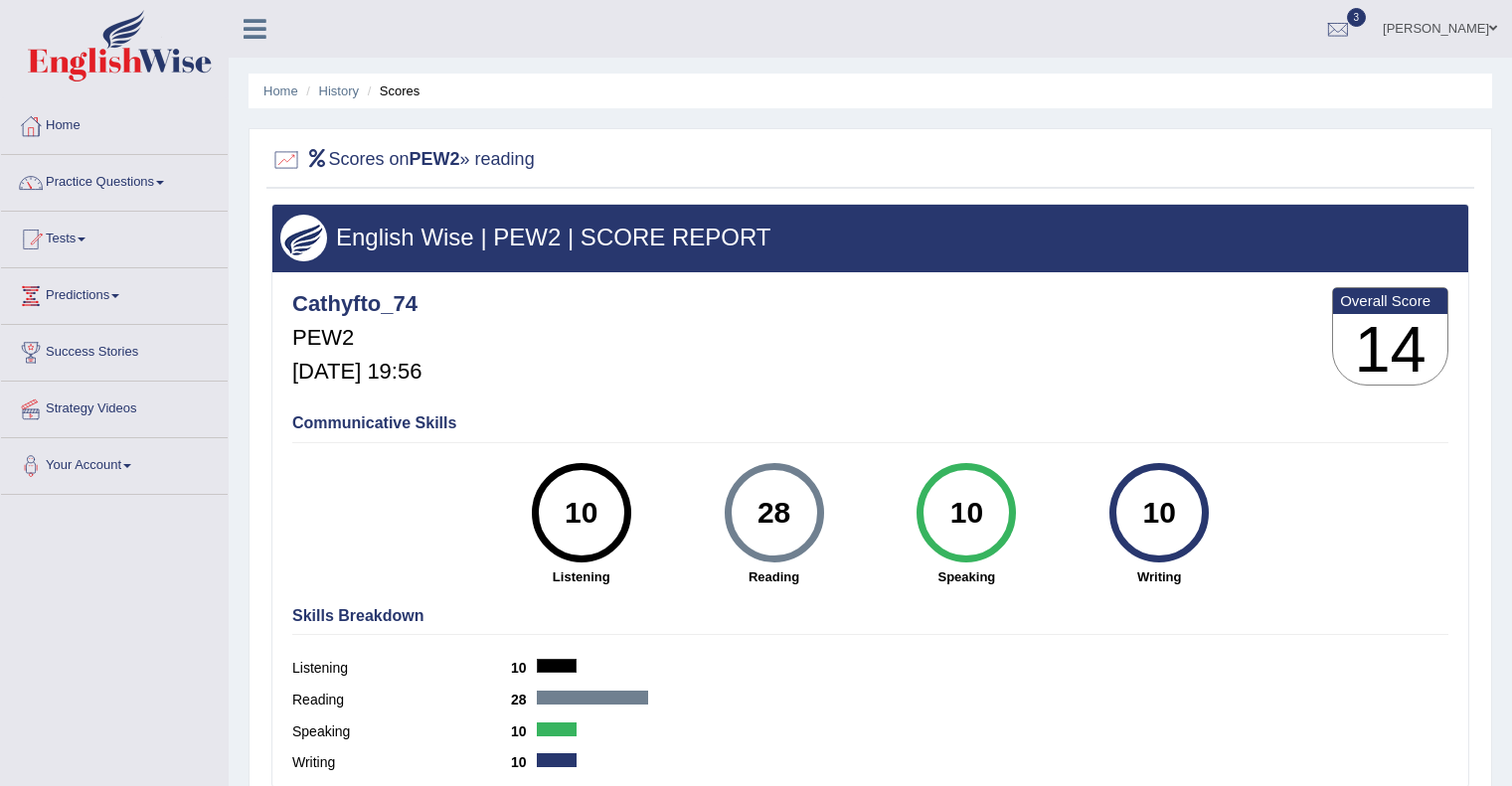 scroll, scrollTop: 0, scrollLeft: 0, axis: both 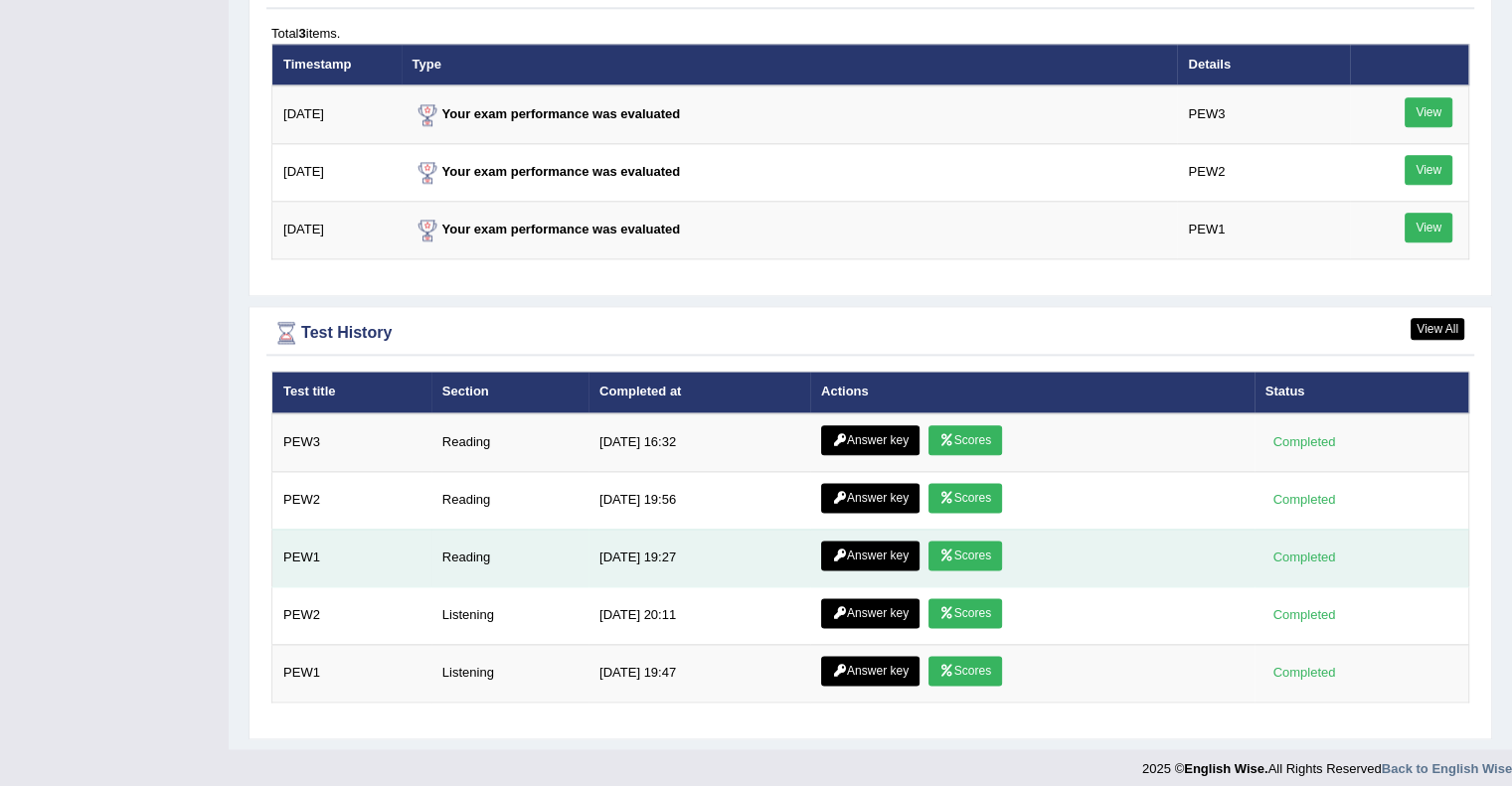 click on "Scores" at bounding box center (965, 555) 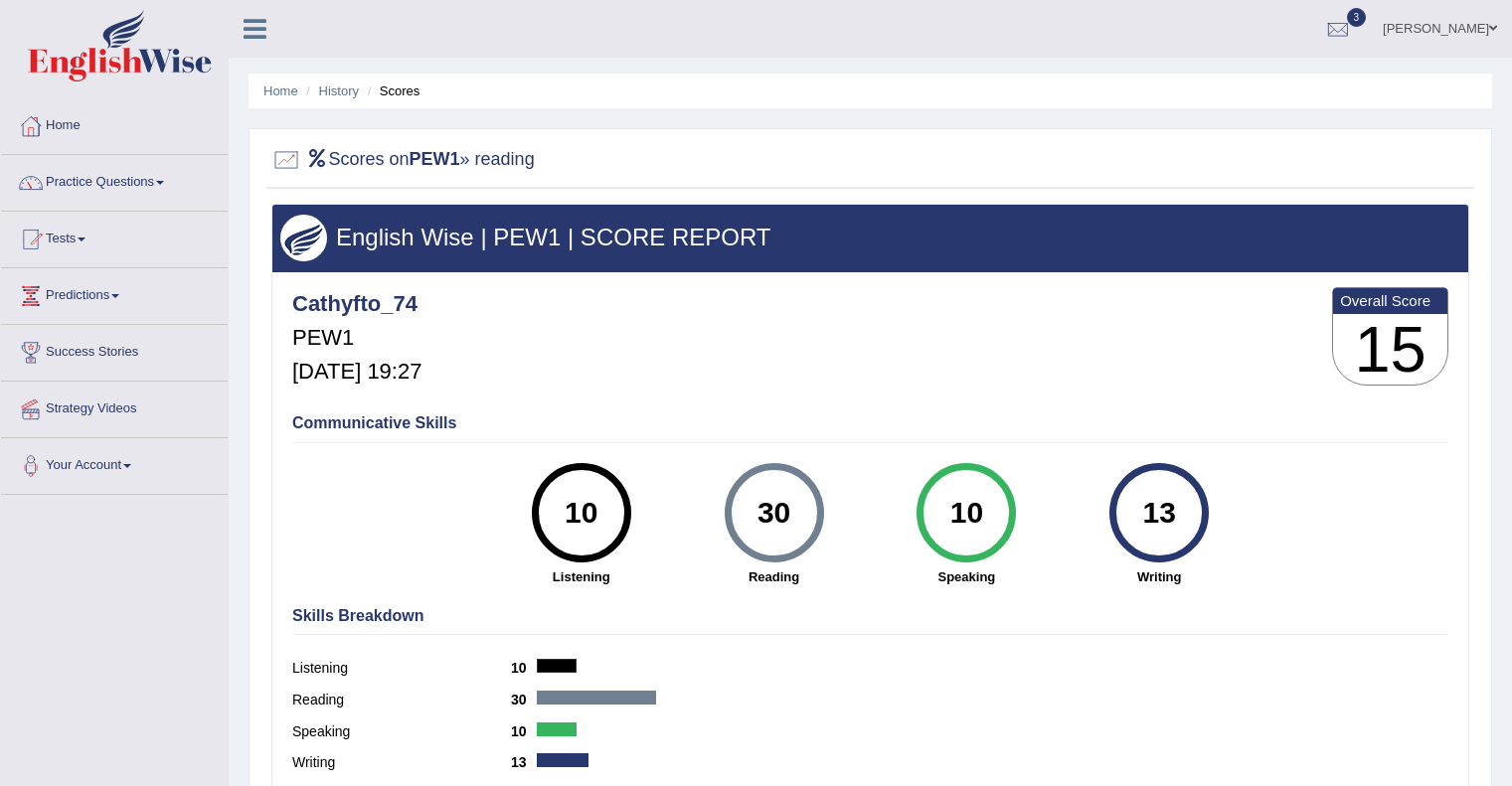 scroll, scrollTop: 0, scrollLeft: 0, axis: both 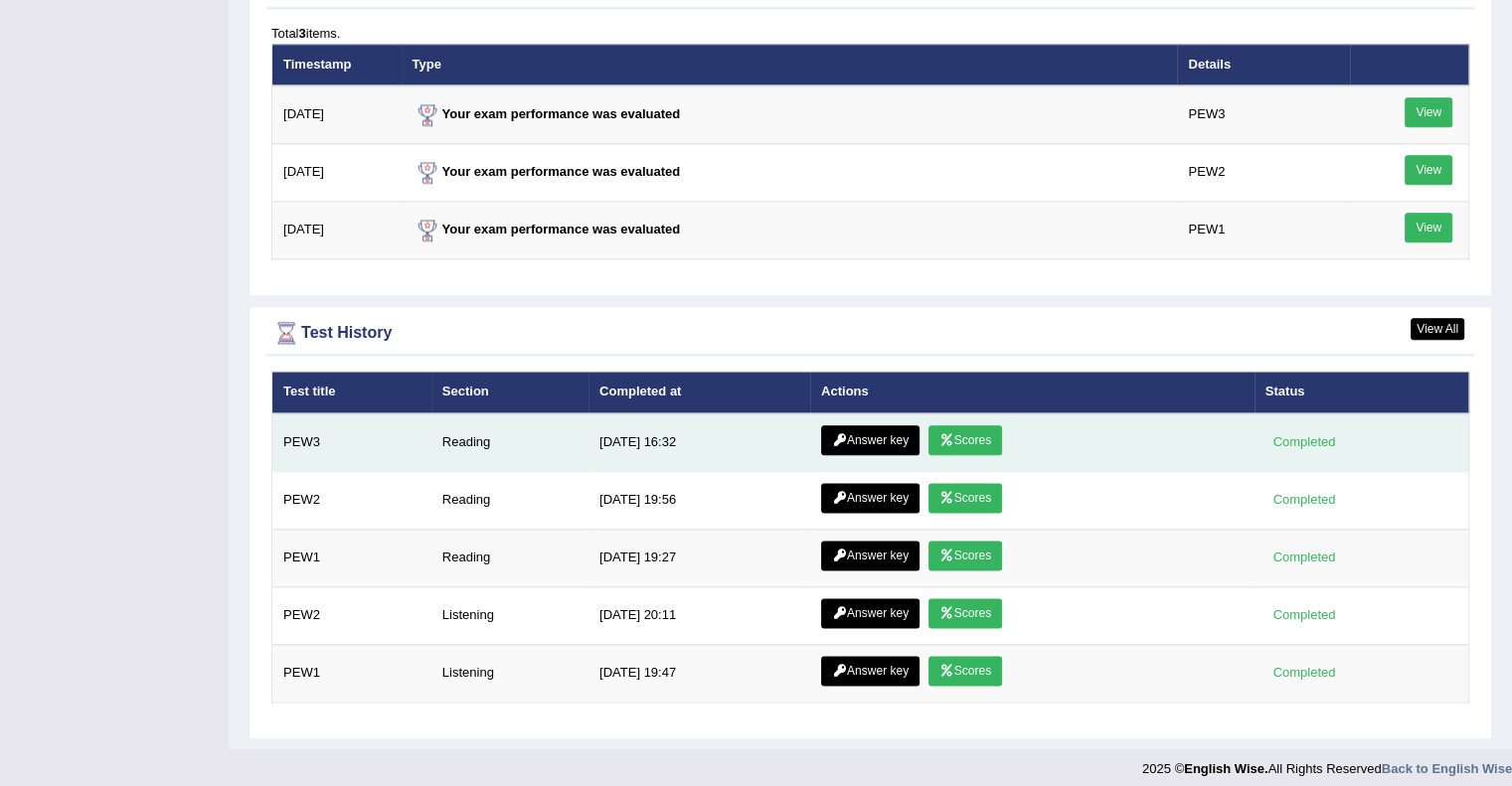 click on "Answer key" at bounding box center [870, 440] 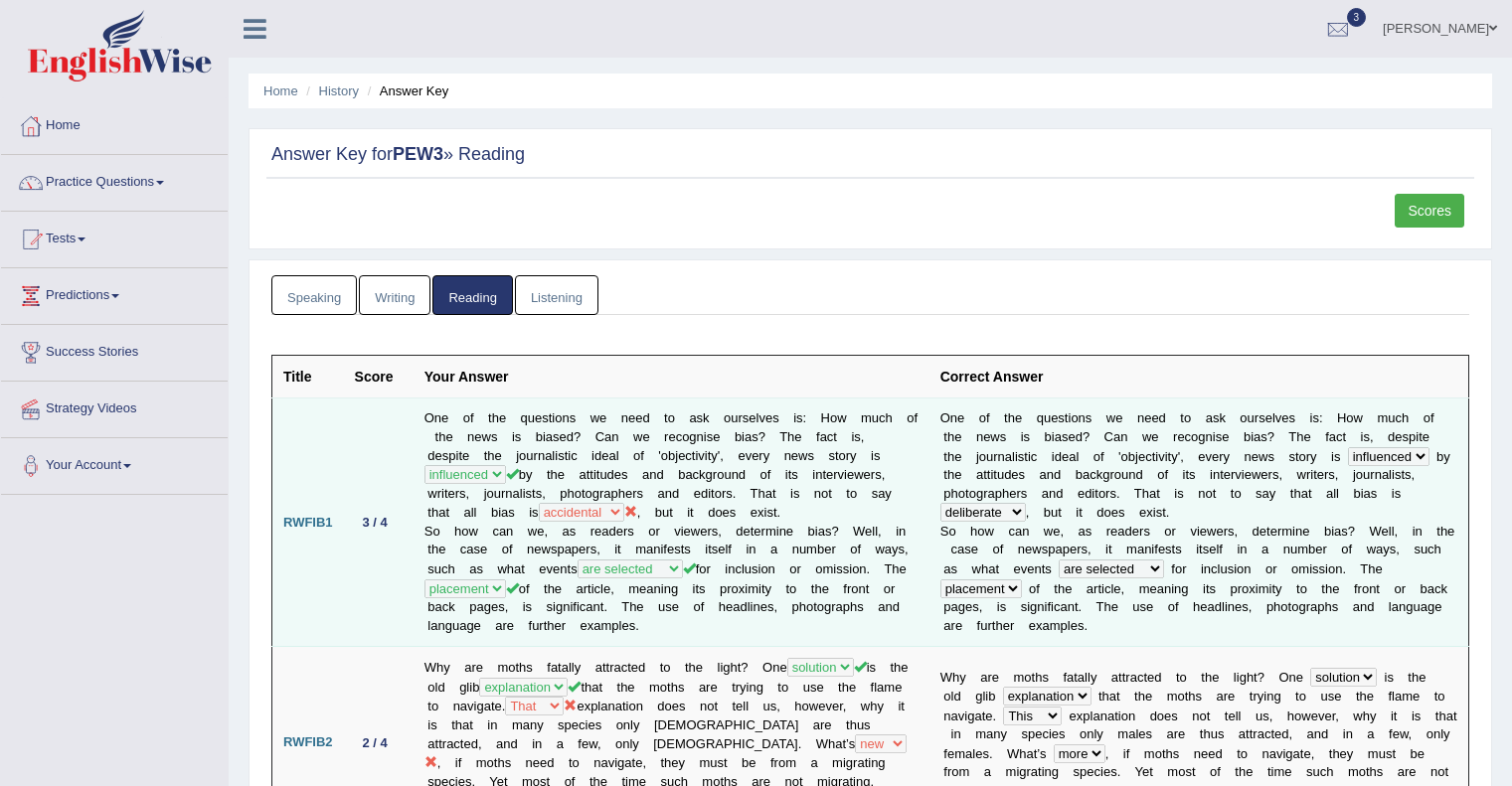 scroll, scrollTop: 0, scrollLeft: 0, axis: both 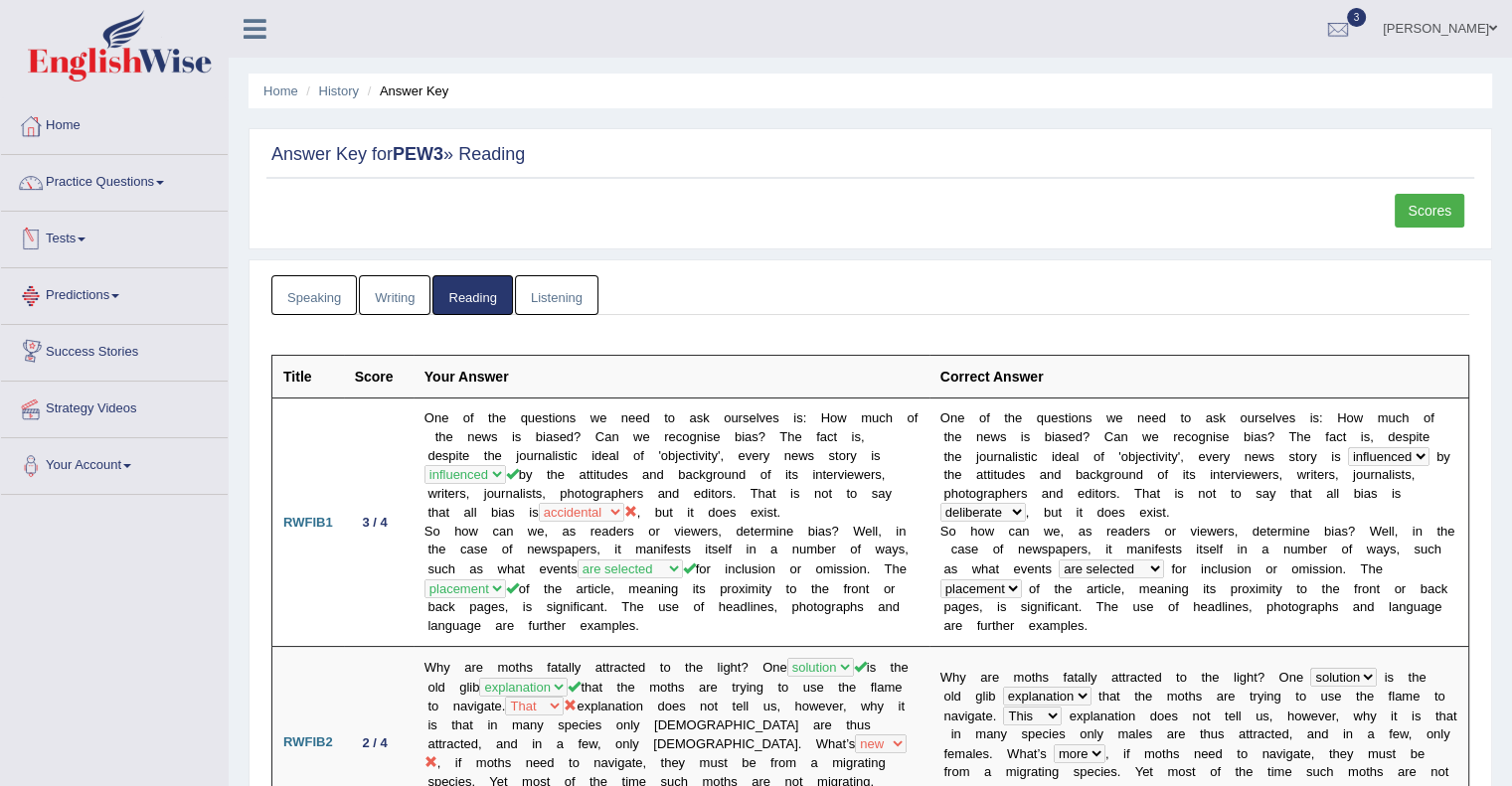 click on "Scores" at bounding box center [1429, 211] 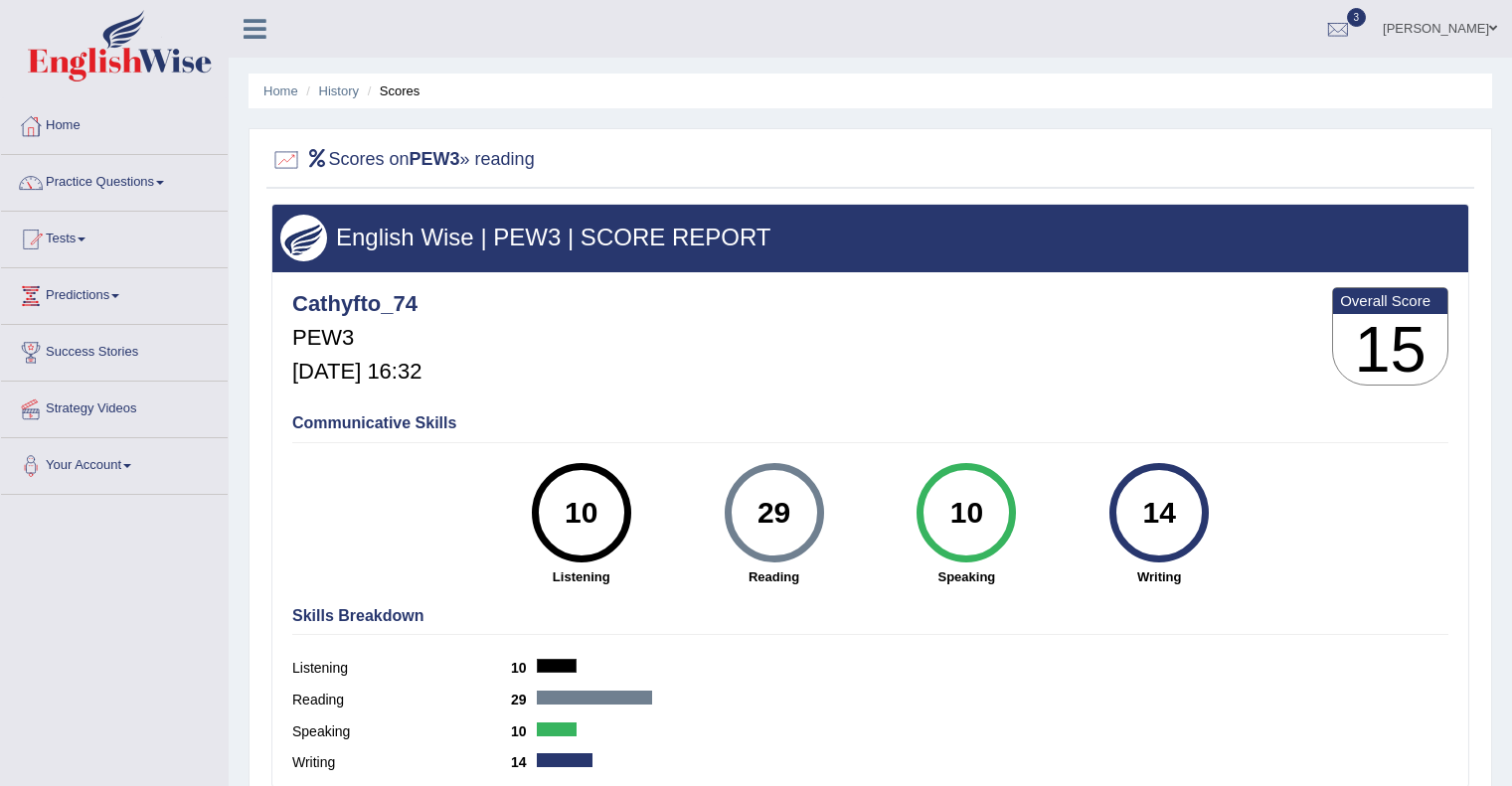 scroll, scrollTop: 0, scrollLeft: 0, axis: both 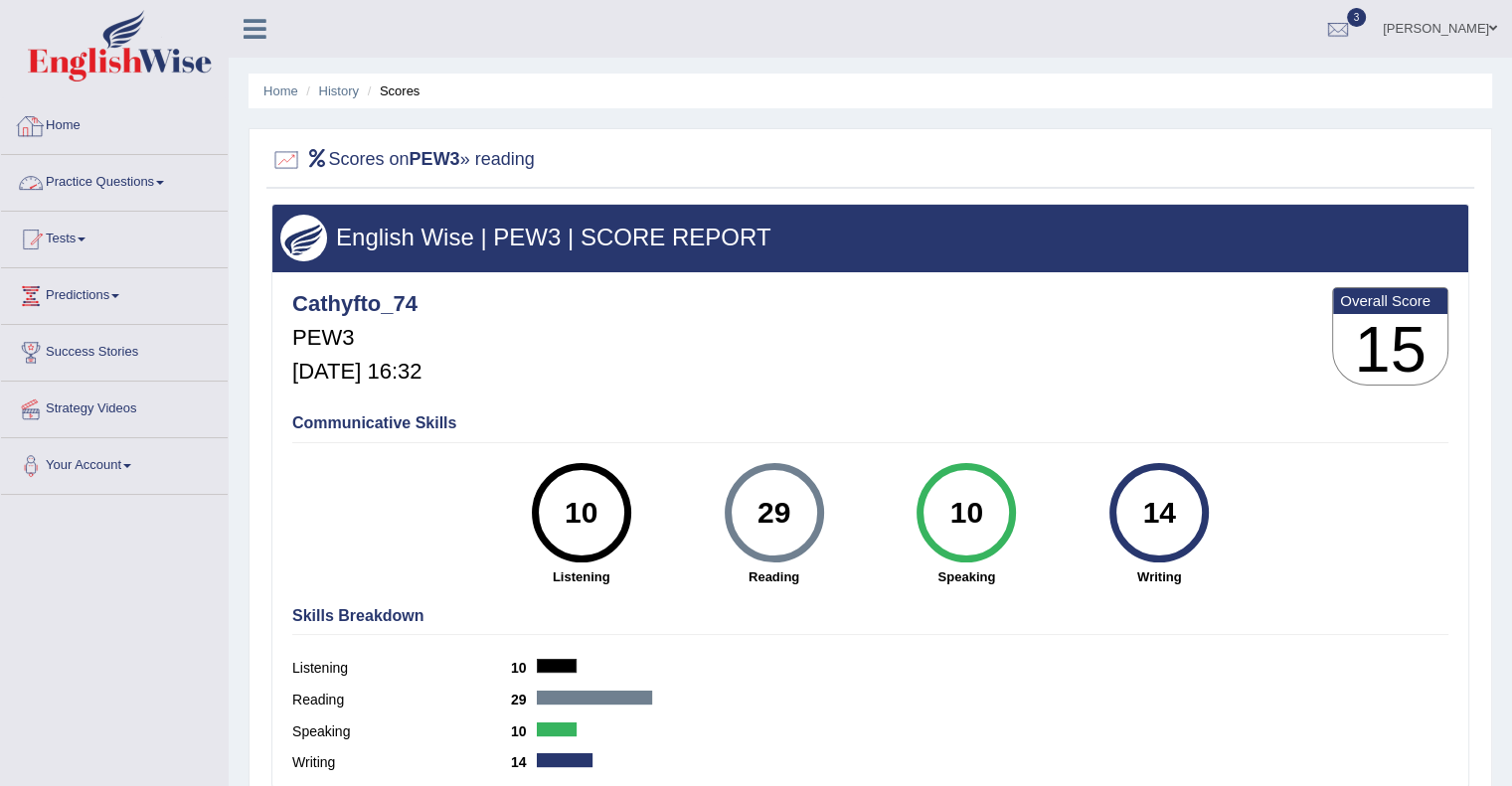 click on "Home" at bounding box center [114, 123] 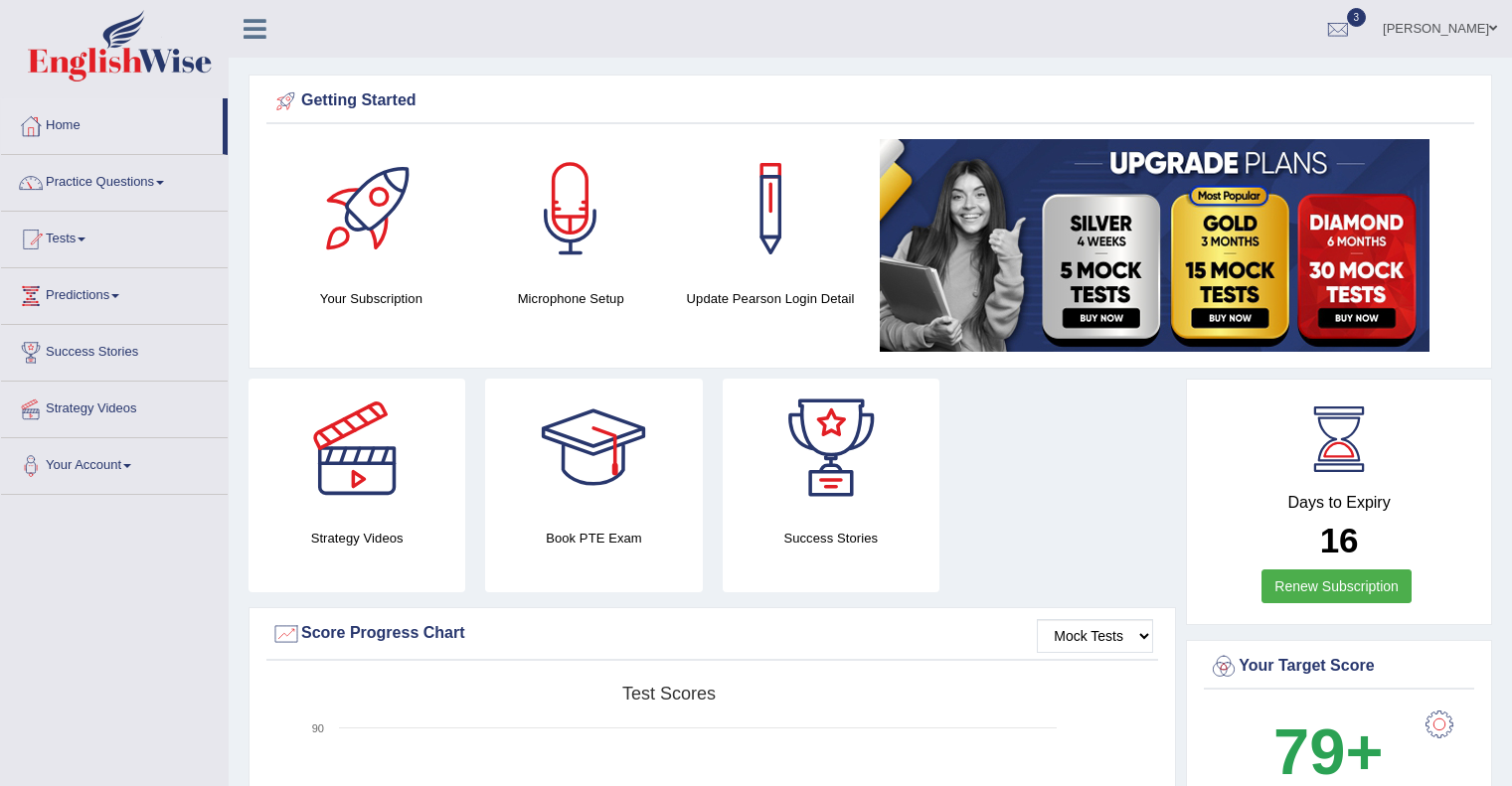 scroll, scrollTop: 0, scrollLeft: 0, axis: both 